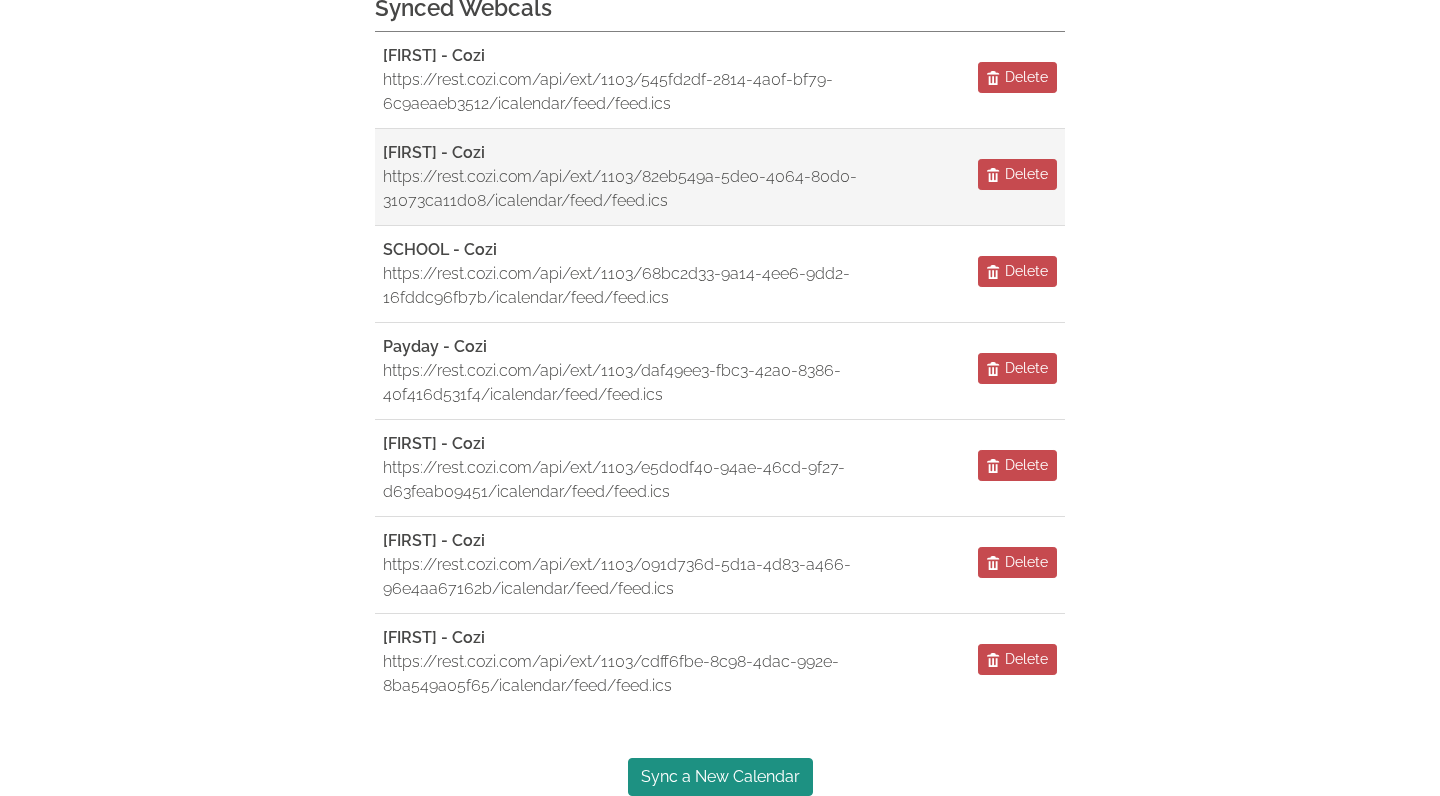 scroll, scrollTop: 264, scrollLeft: 0, axis: vertical 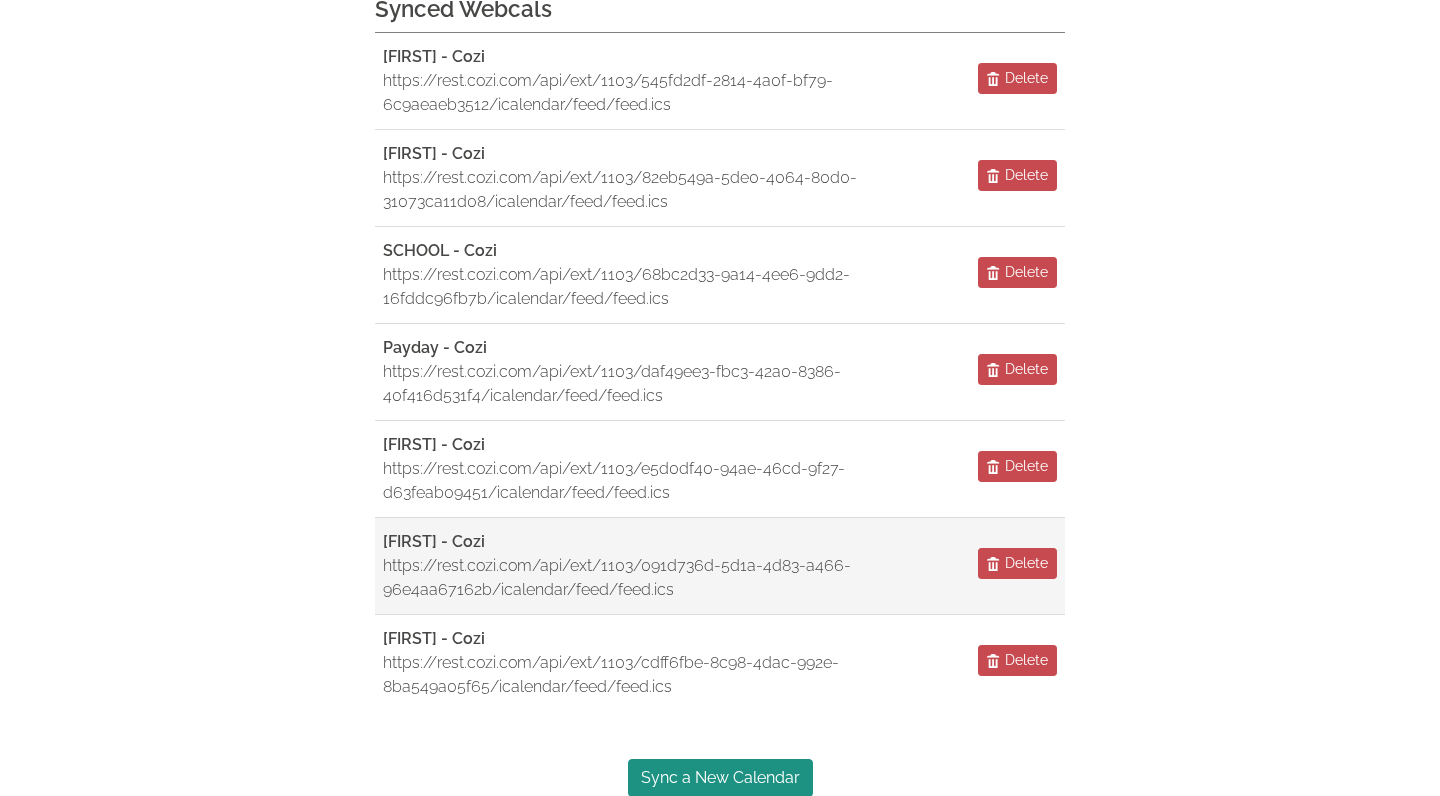 click on "https://rest.cozi.com/api/ext/[UUID]/icalendar/feed/feed.ics" at bounding box center [662, 578] 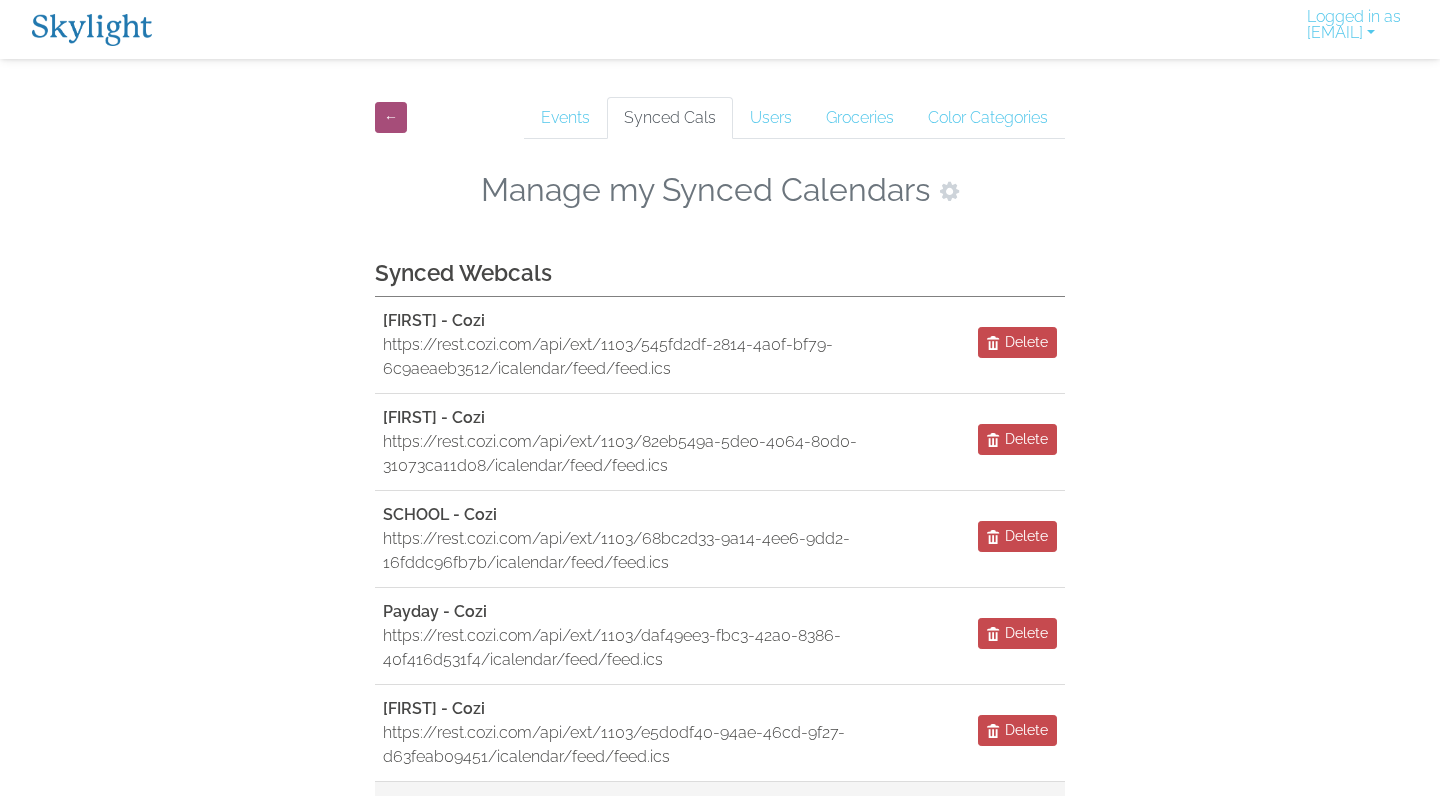 scroll, scrollTop: 0, scrollLeft: 0, axis: both 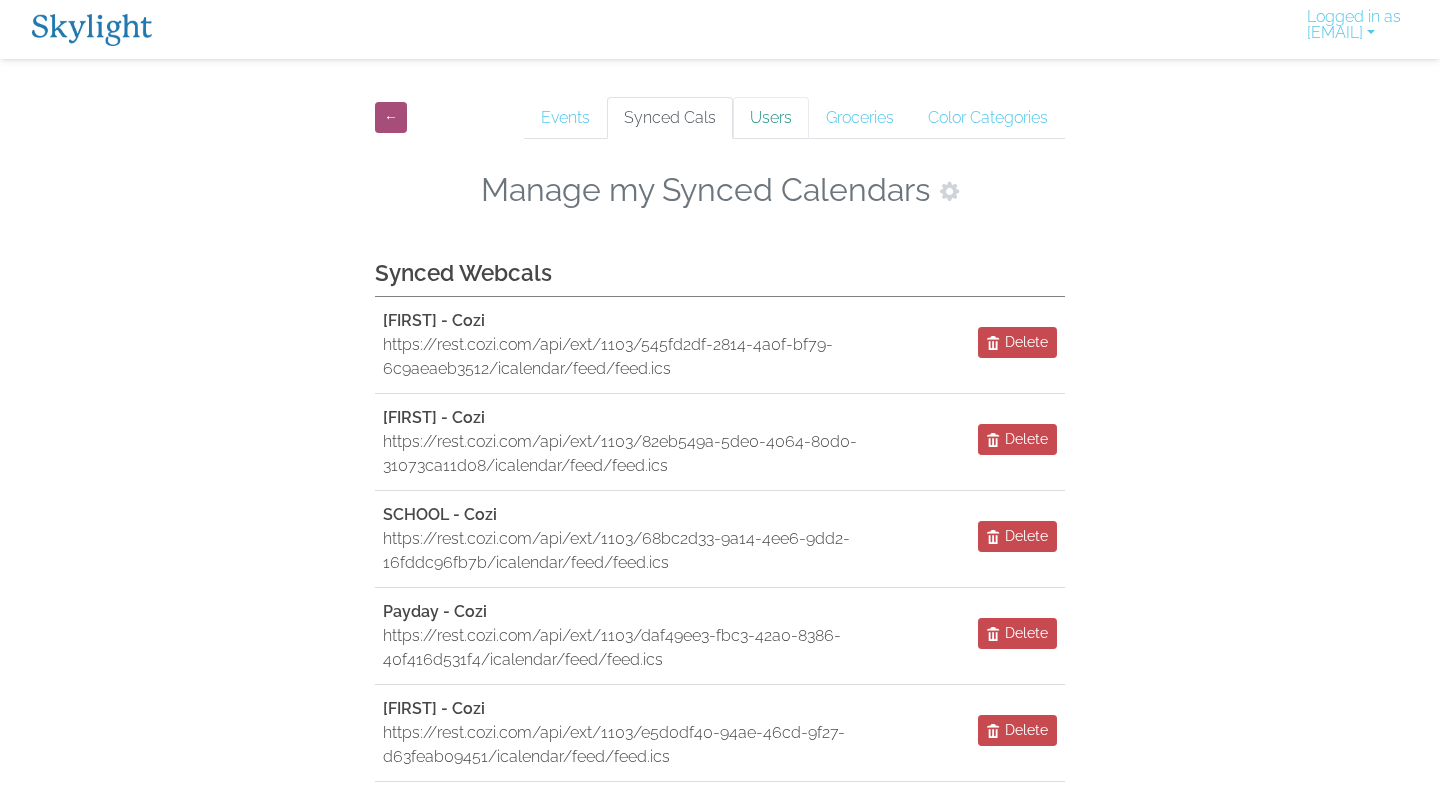 click on "Users" at bounding box center (771, 118) 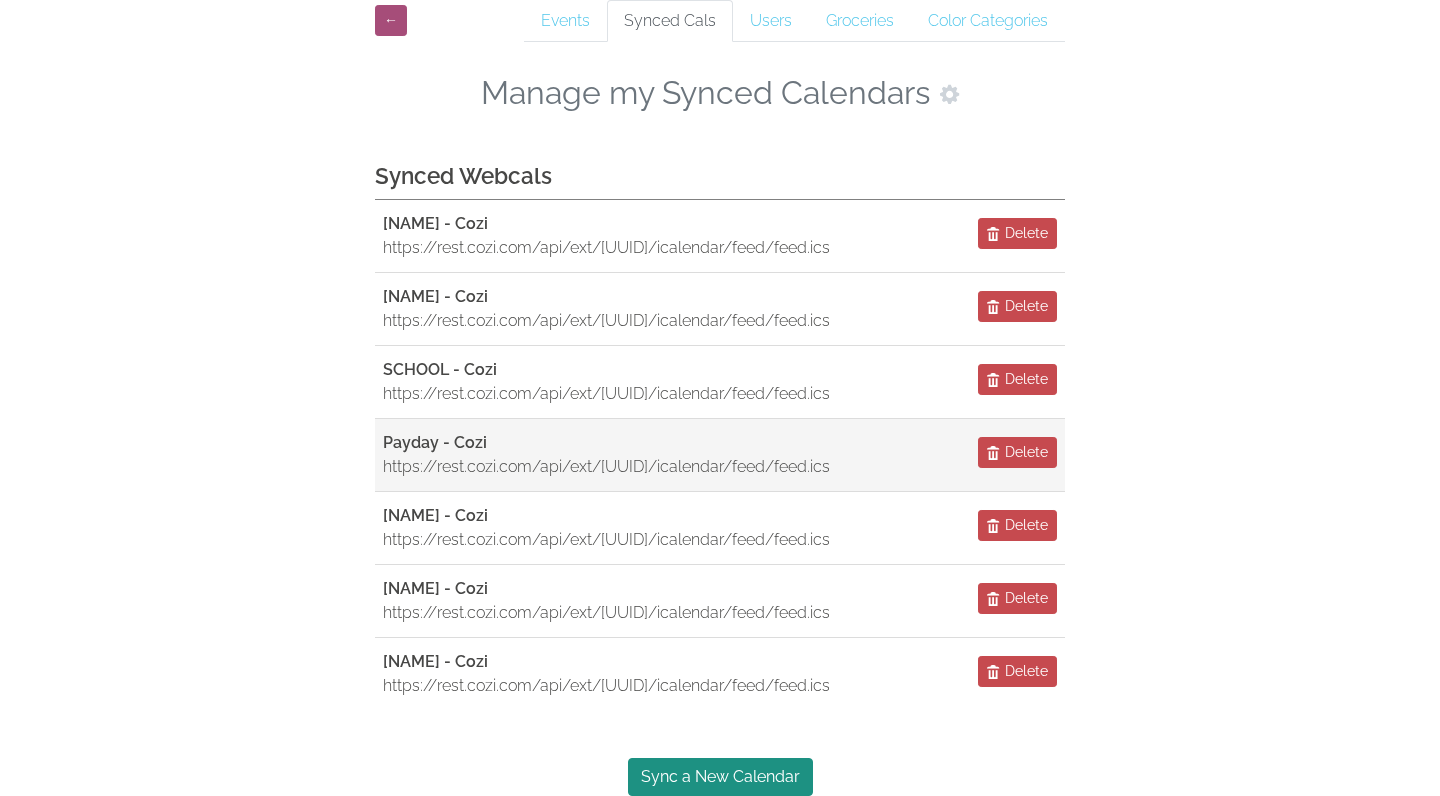 scroll, scrollTop: 264, scrollLeft: 0, axis: vertical 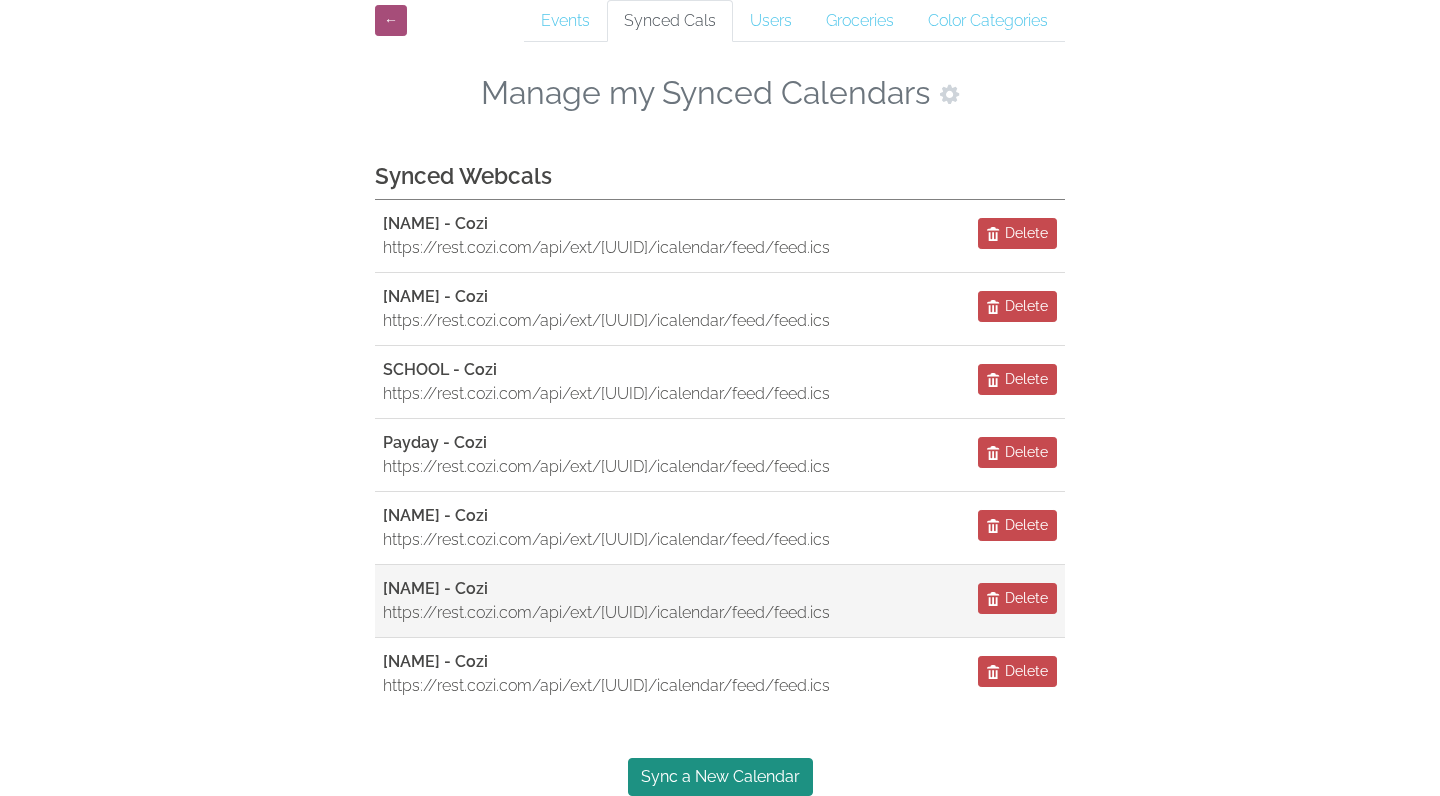click on "https://rest.cozi.com/api/ext/[UUID]/icalendar/feed/feed.ics" at bounding box center [606, 613] 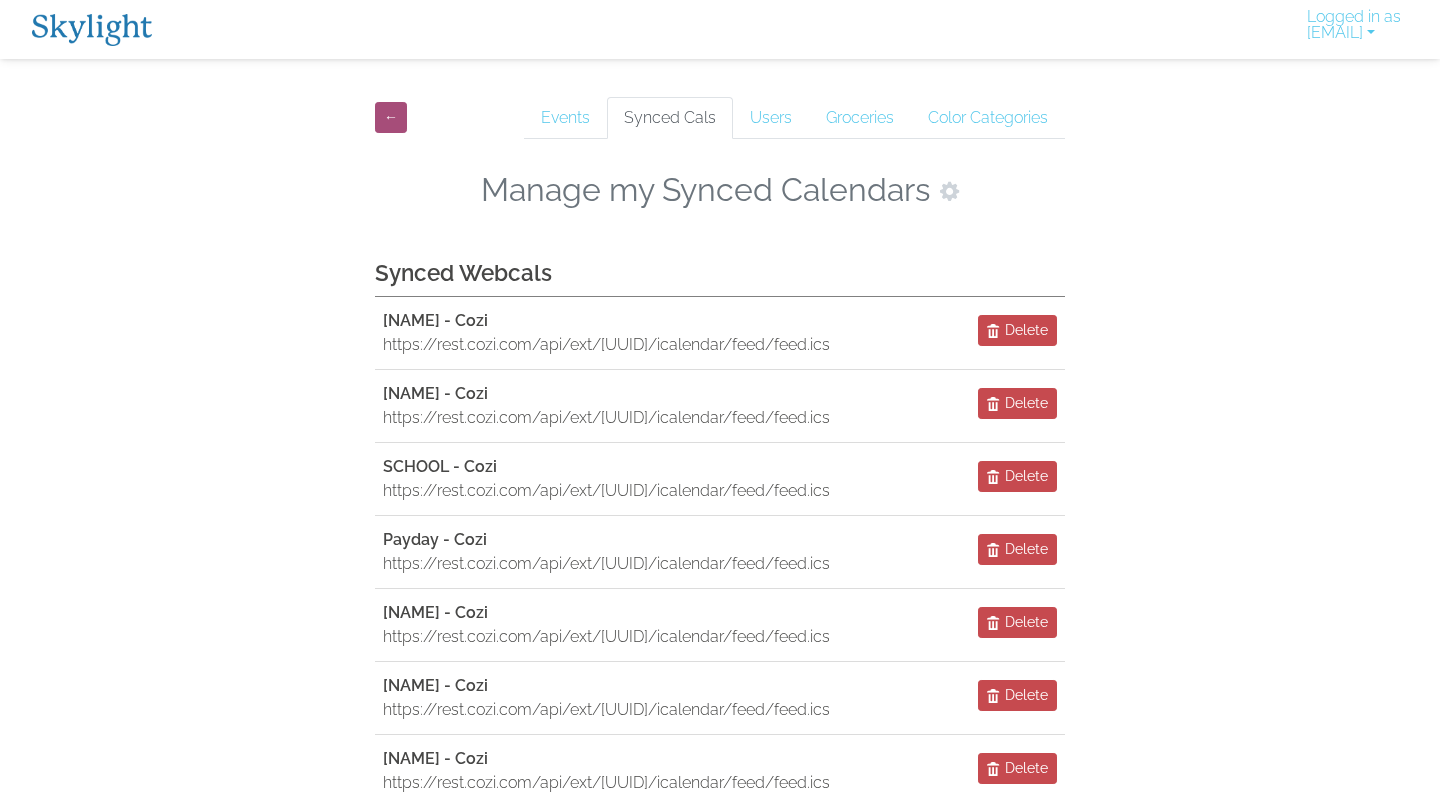 scroll, scrollTop: 0, scrollLeft: 0, axis: both 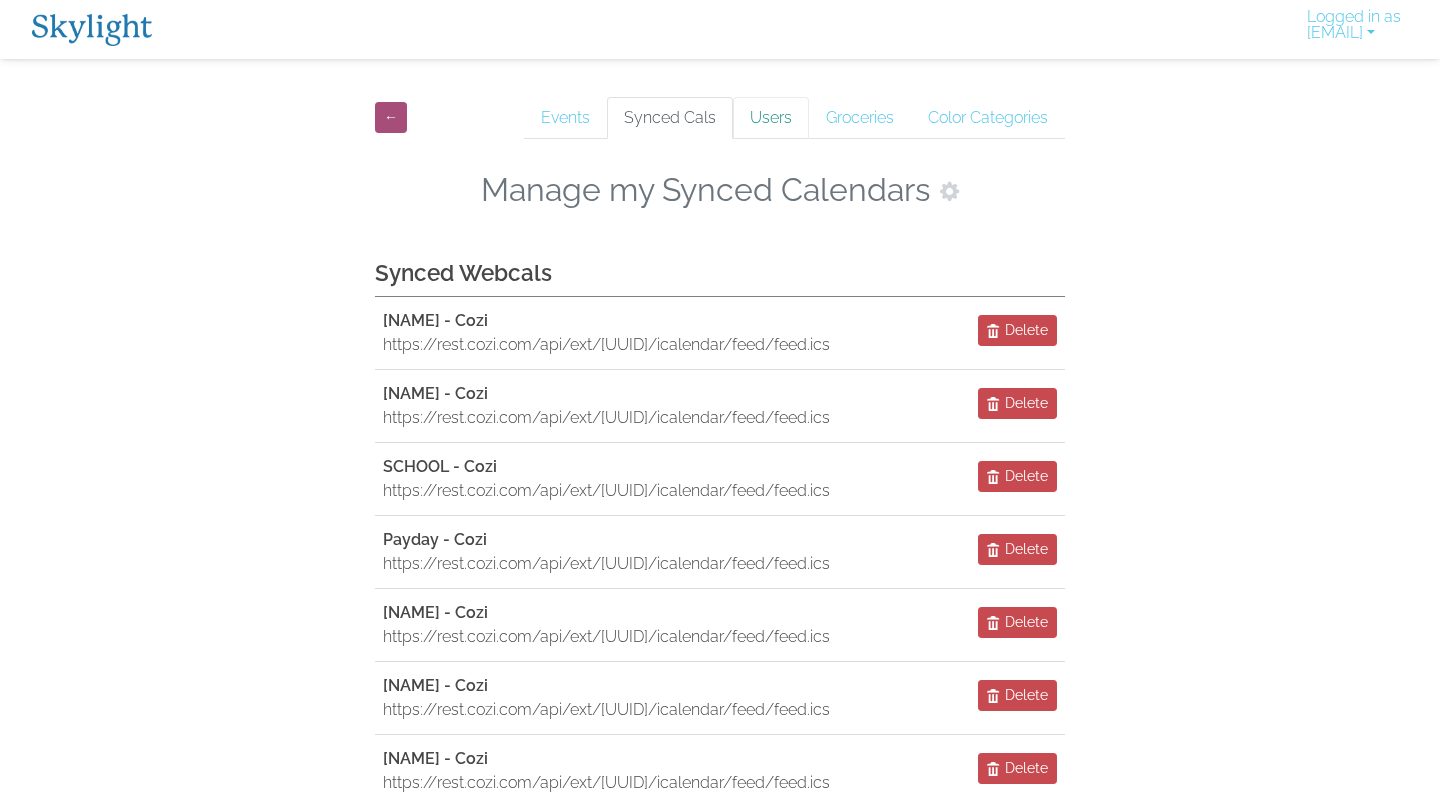 click on "Users" at bounding box center (771, 118) 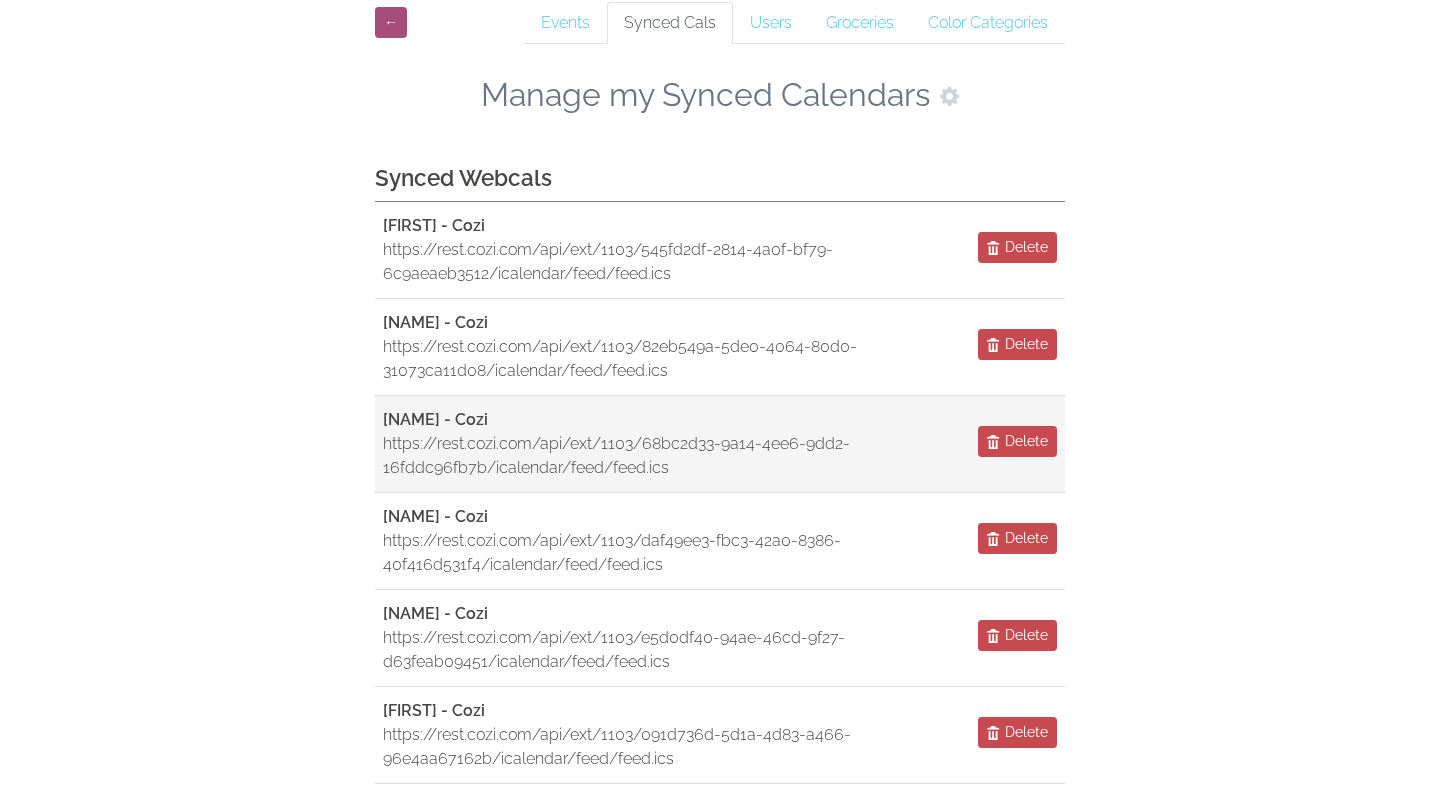scroll, scrollTop: 101, scrollLeft: 0, axis: vertical 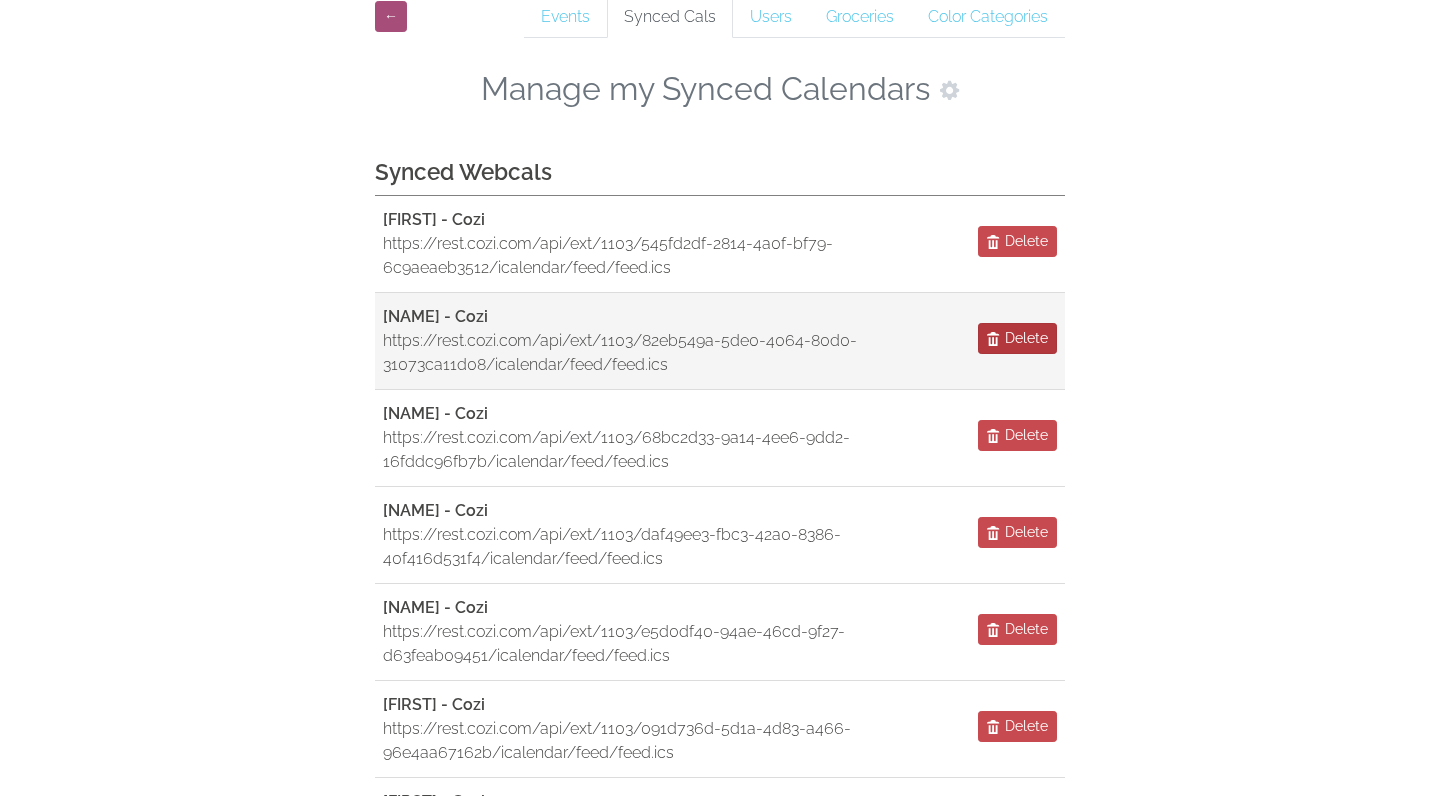 click at bounding box center [994, 339] 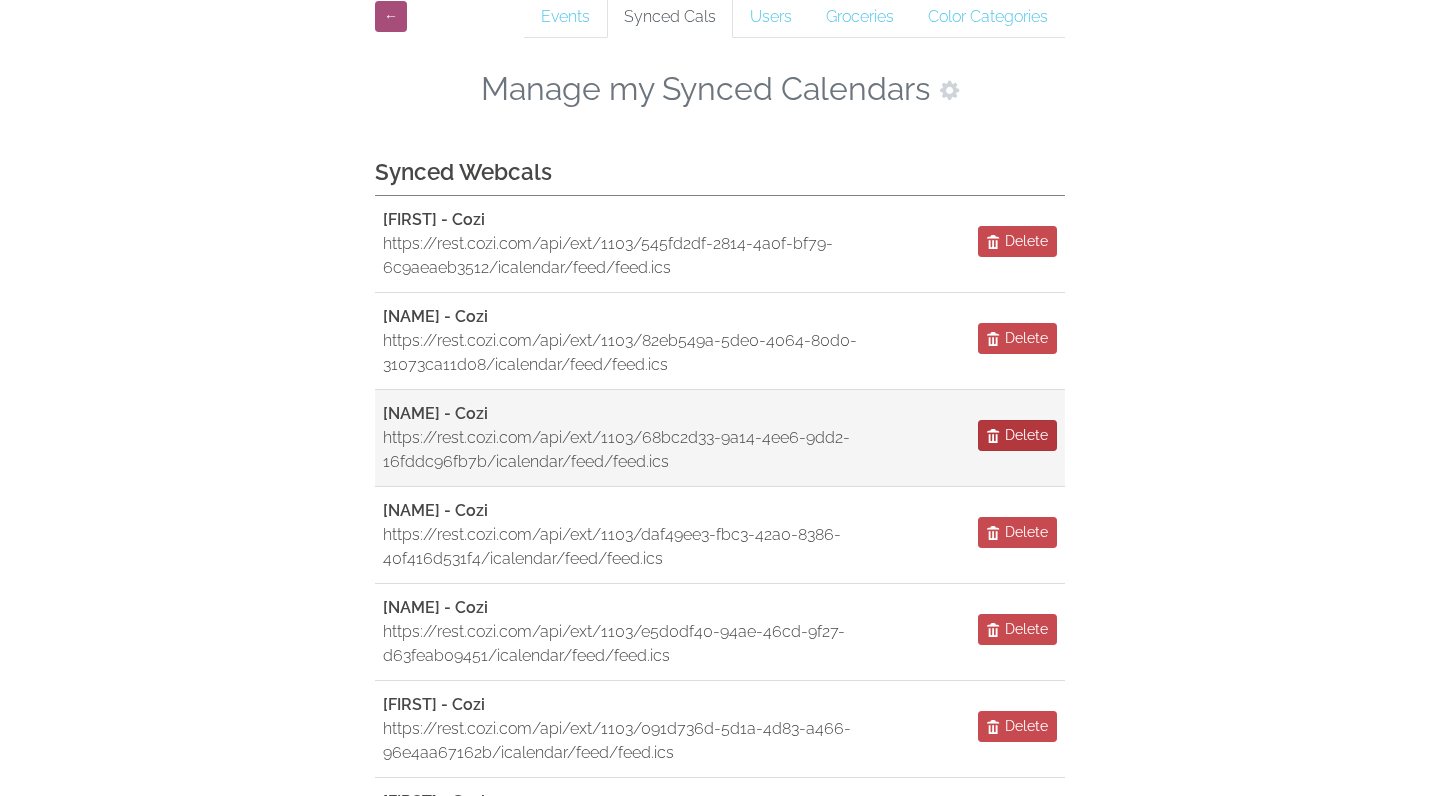 click at bounding box center [994, 436] 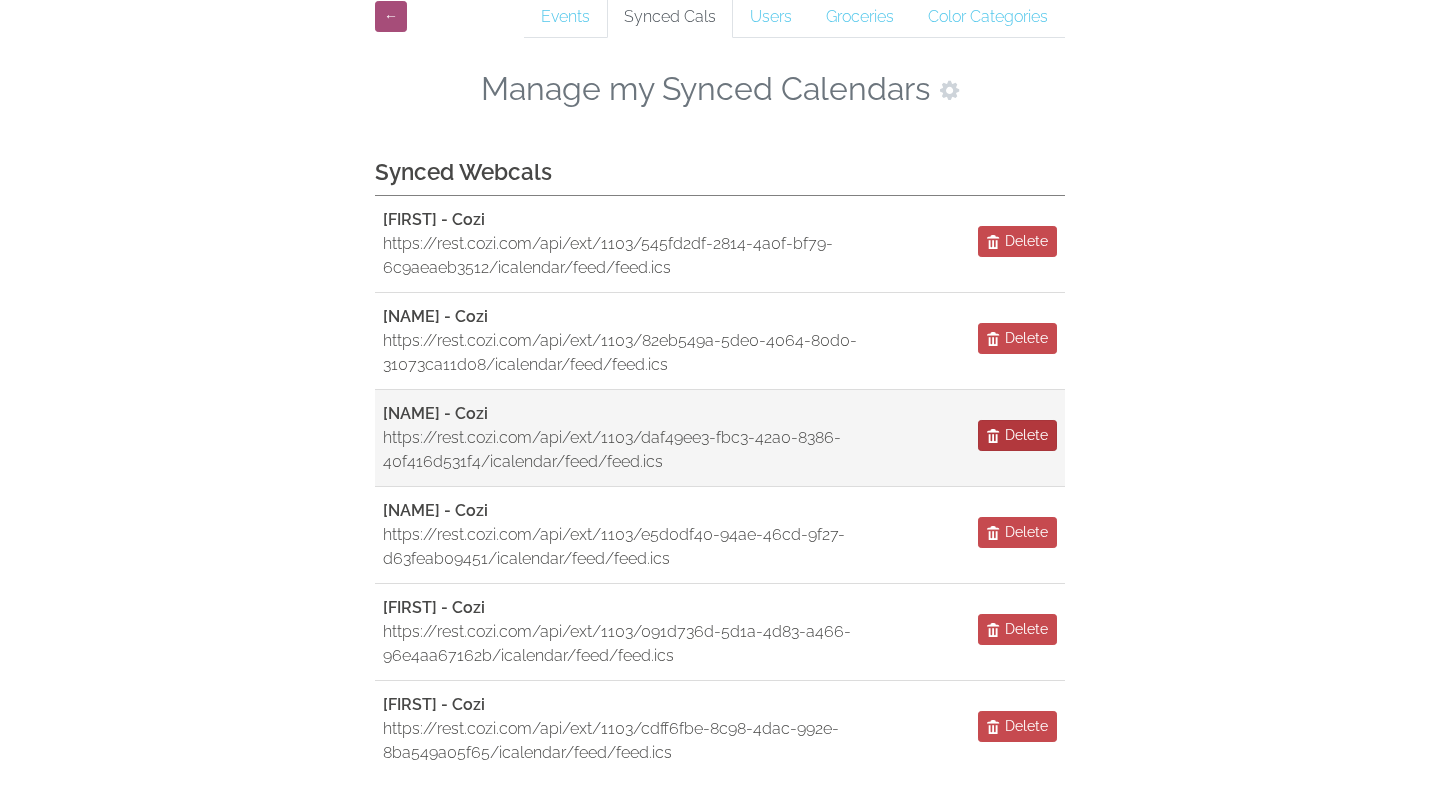 click at bounding box center [994, 436] 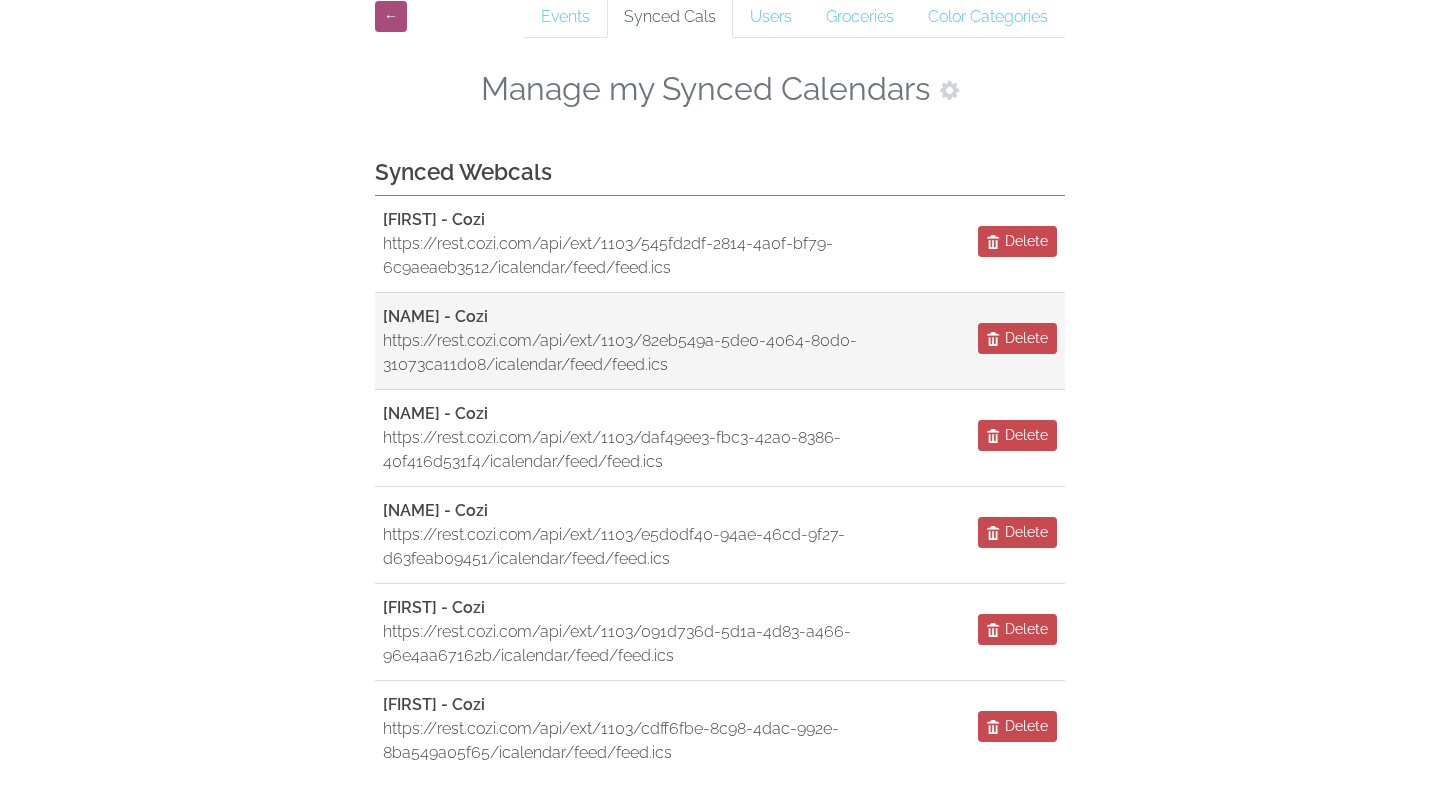 scroll, scrollTop: 70, scrollLeft: 0, axis: vertical 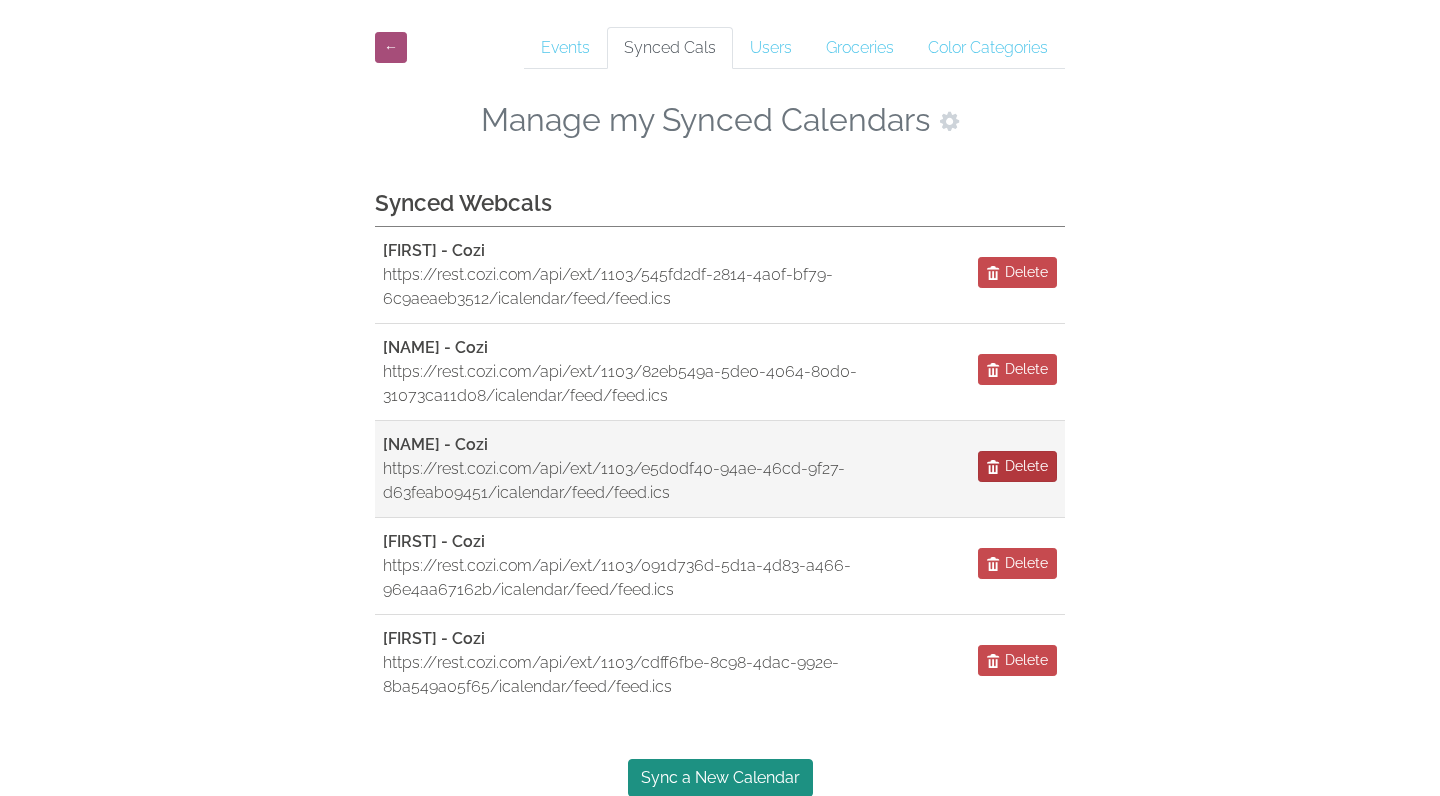 click on "Delete" at bounding box center [1026, 466] 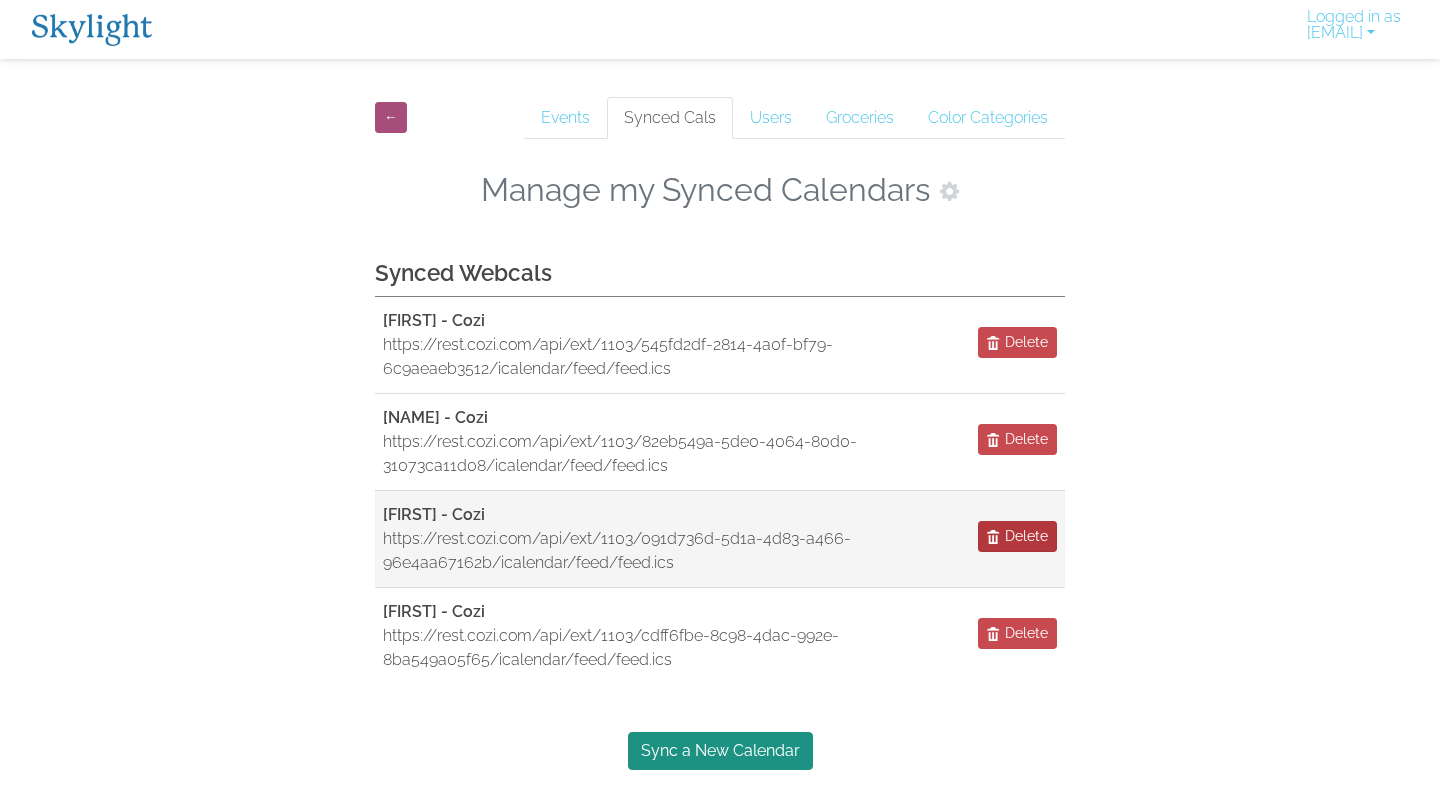 click on "Delete" at bounding box center (1026, 536) 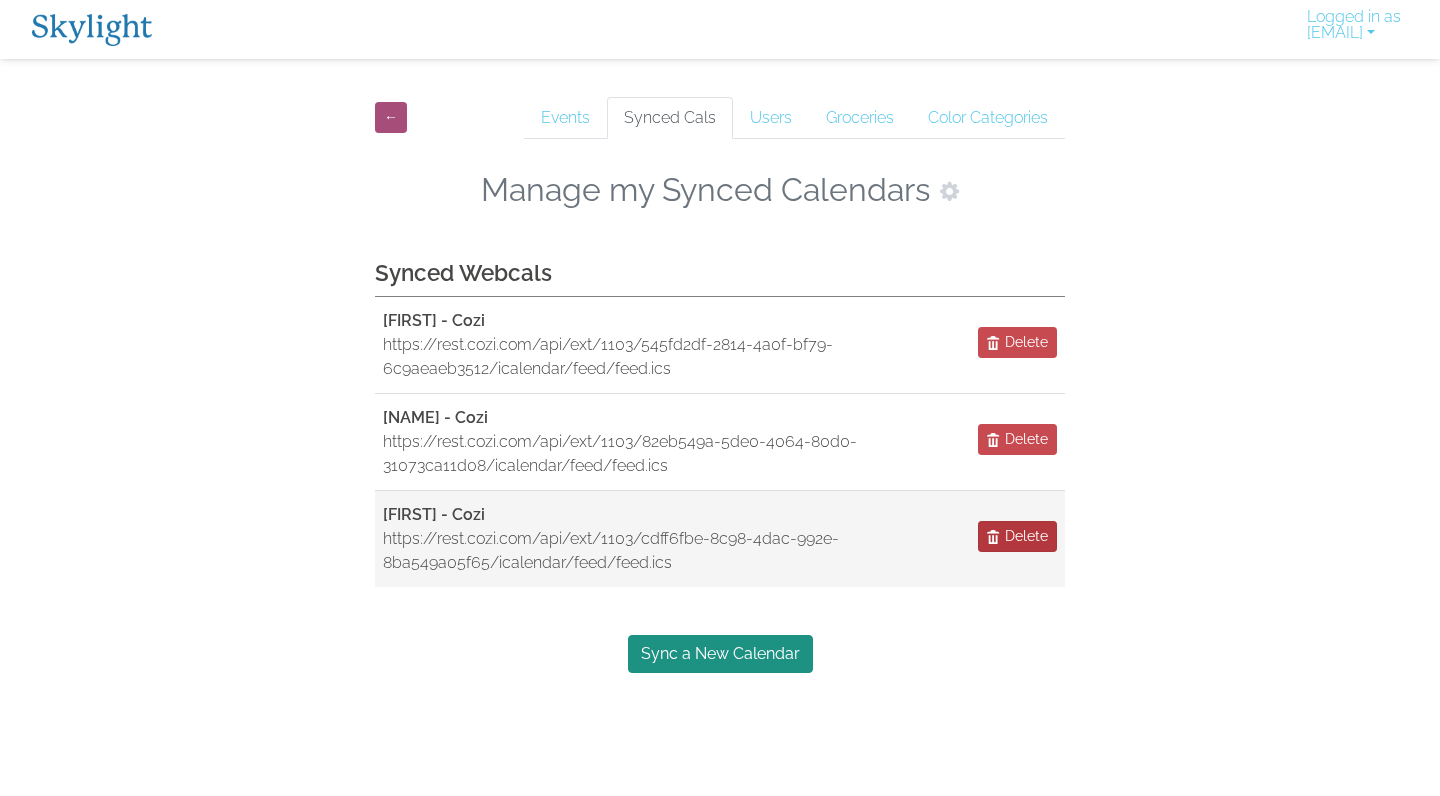click on "Delete" at bounding box center [1026, 536] 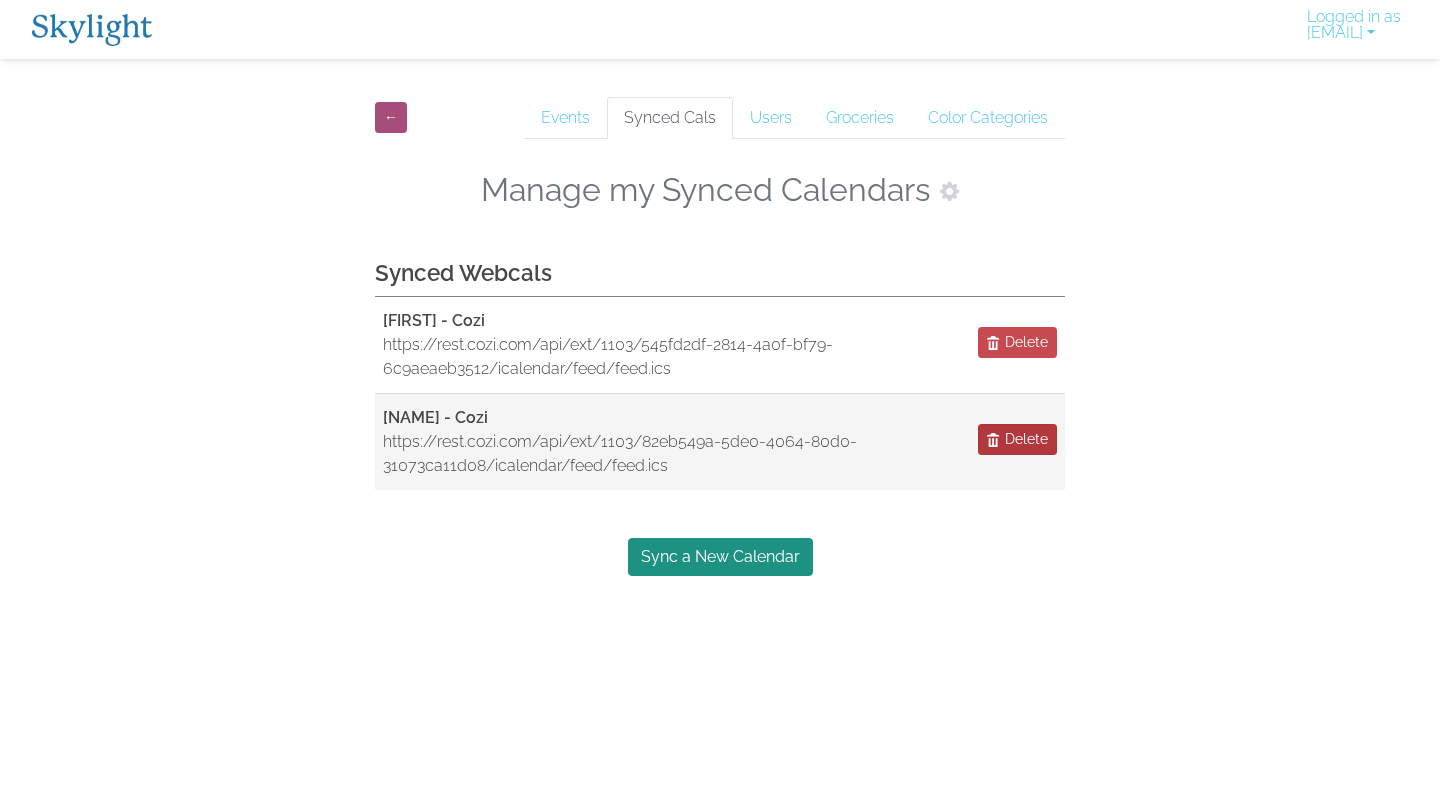 click on "Delete" at bounding box center (1017, 439) 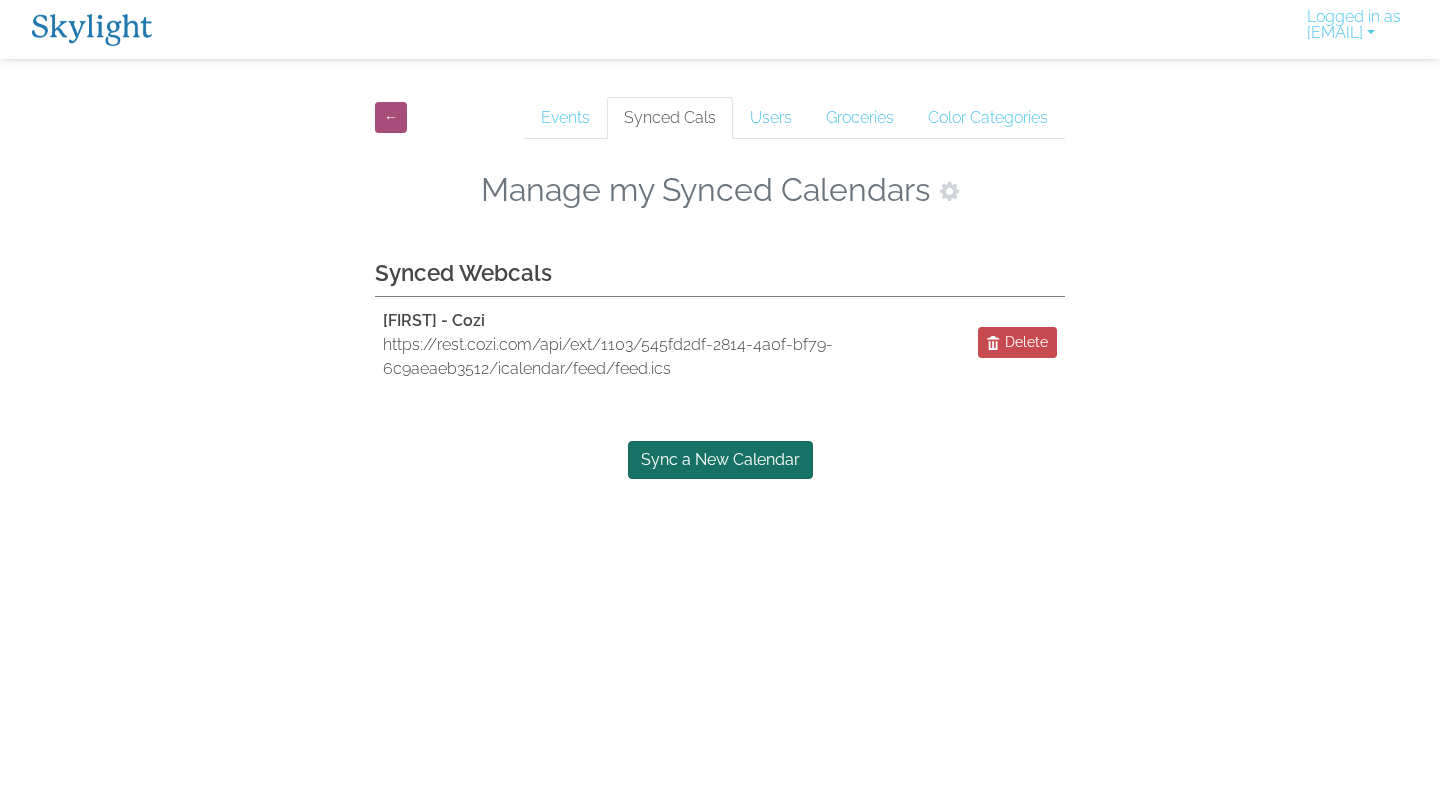 click on "Sync a New Calendar" at bounding box center (720, 460) 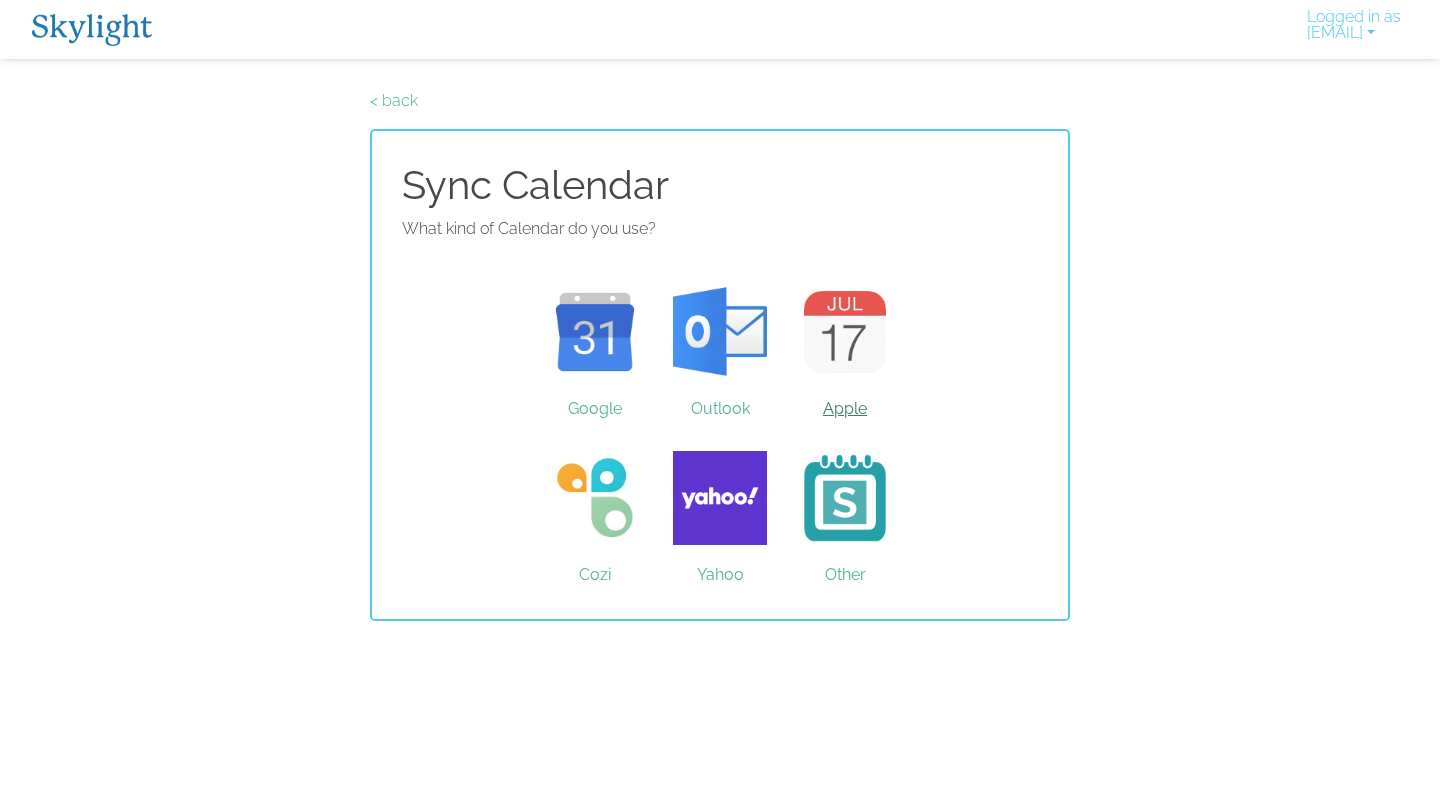 scroll, scrollTop: 0, scrollLeft: 0, axis: both 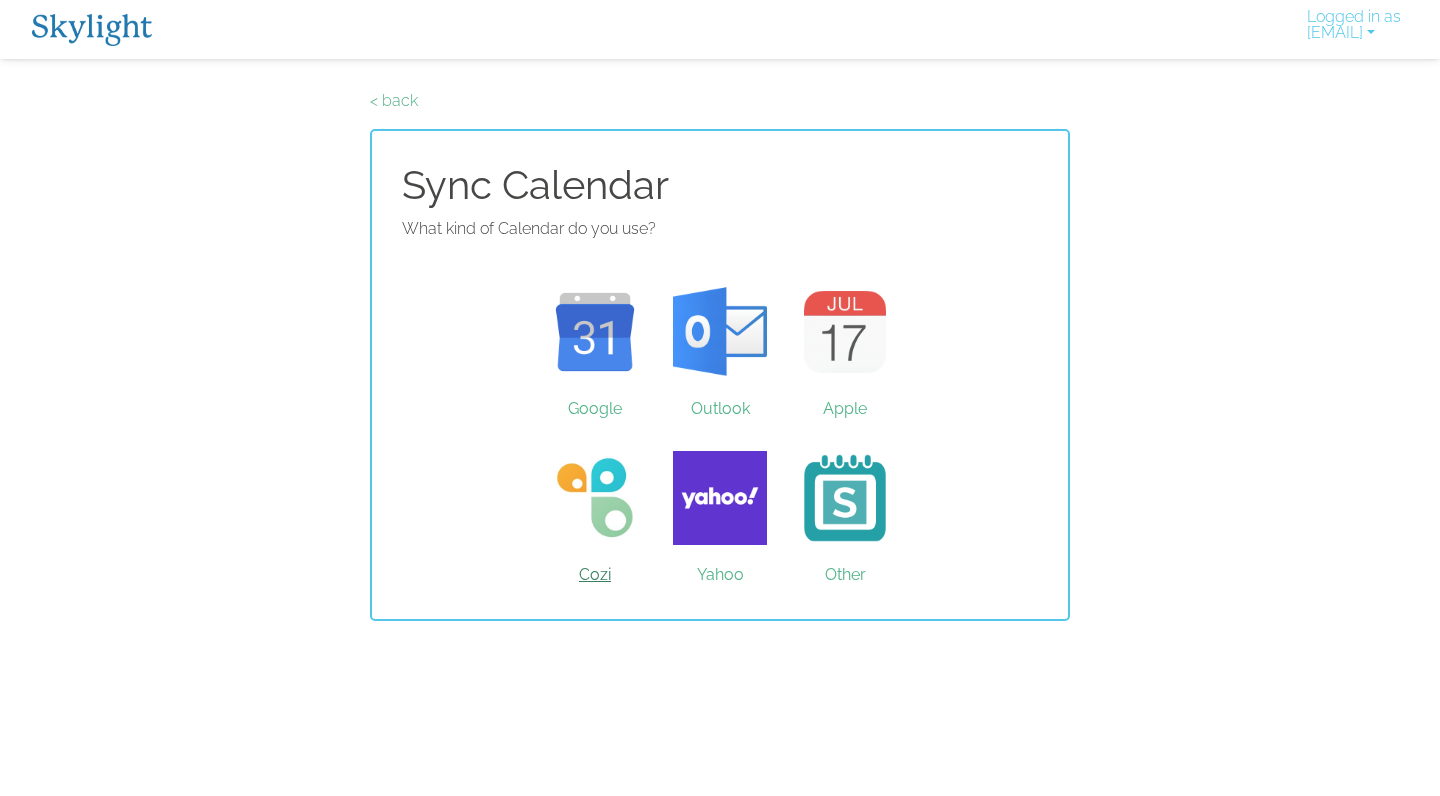 click on "Cozi" at bounding box center [595, 498] 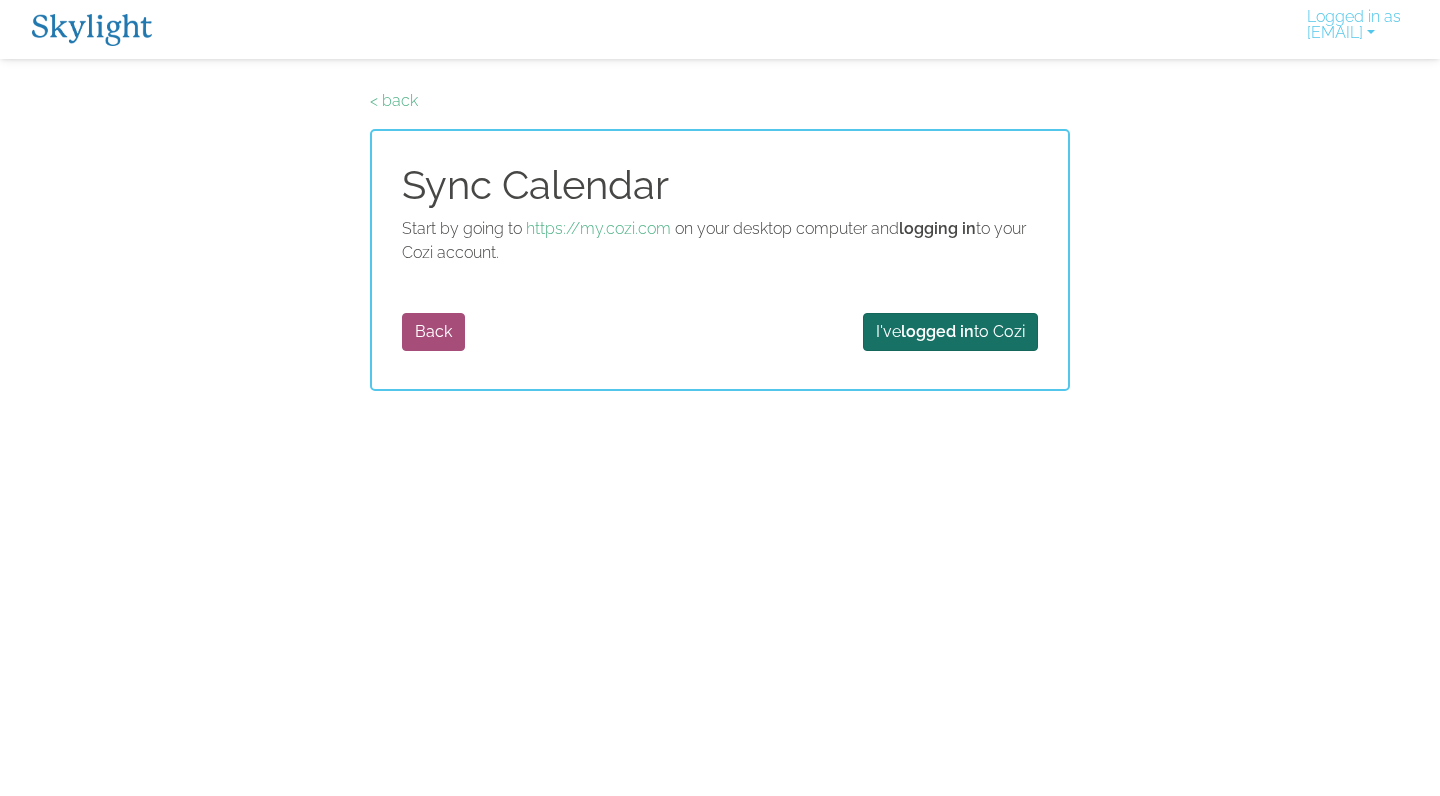 click on "logged in" at bounding box center [937, 331] 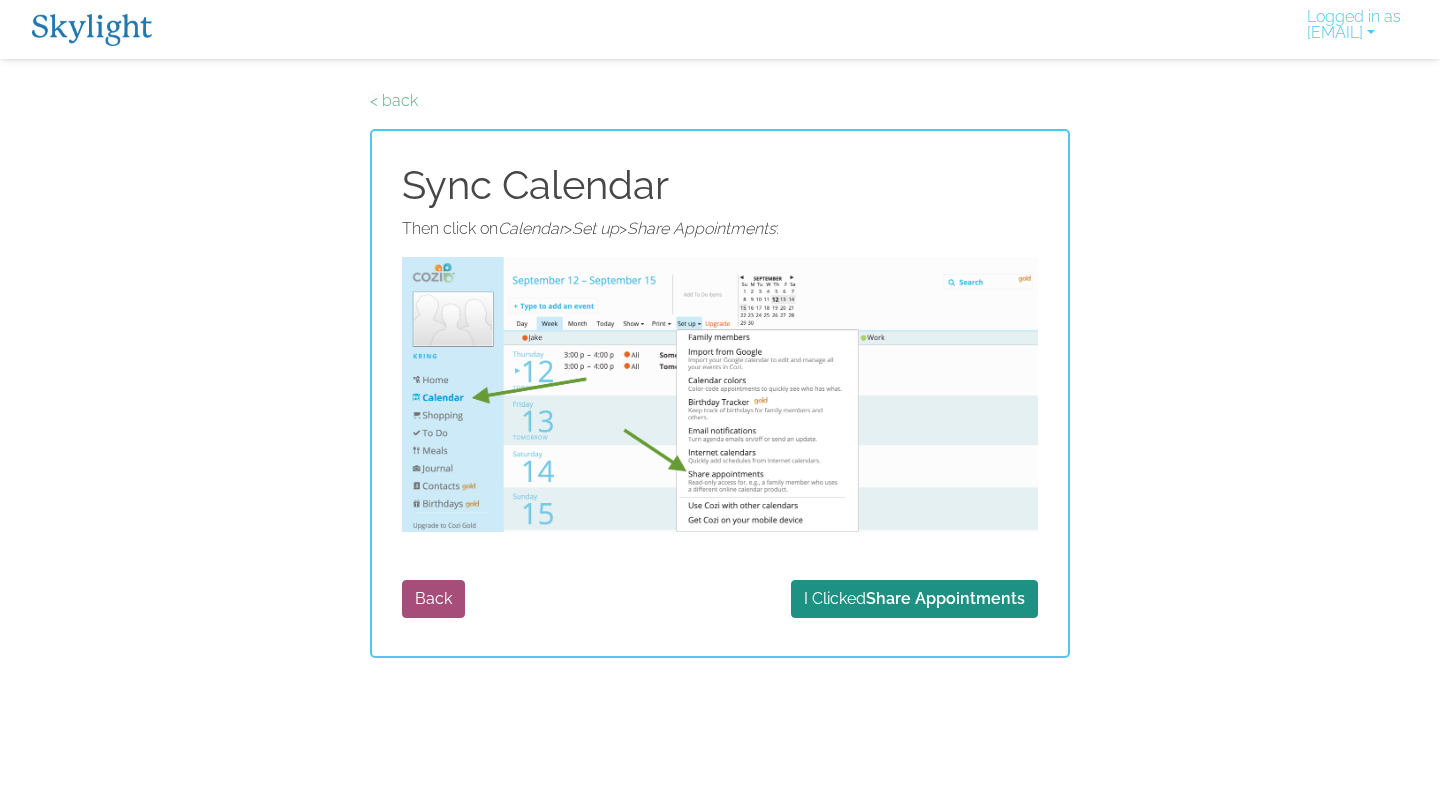 click on "Then click on  Calendar  >  Set up  >  Share Appointments : Back I Clicked  Share Appointments" at bounding box center [720, 417] 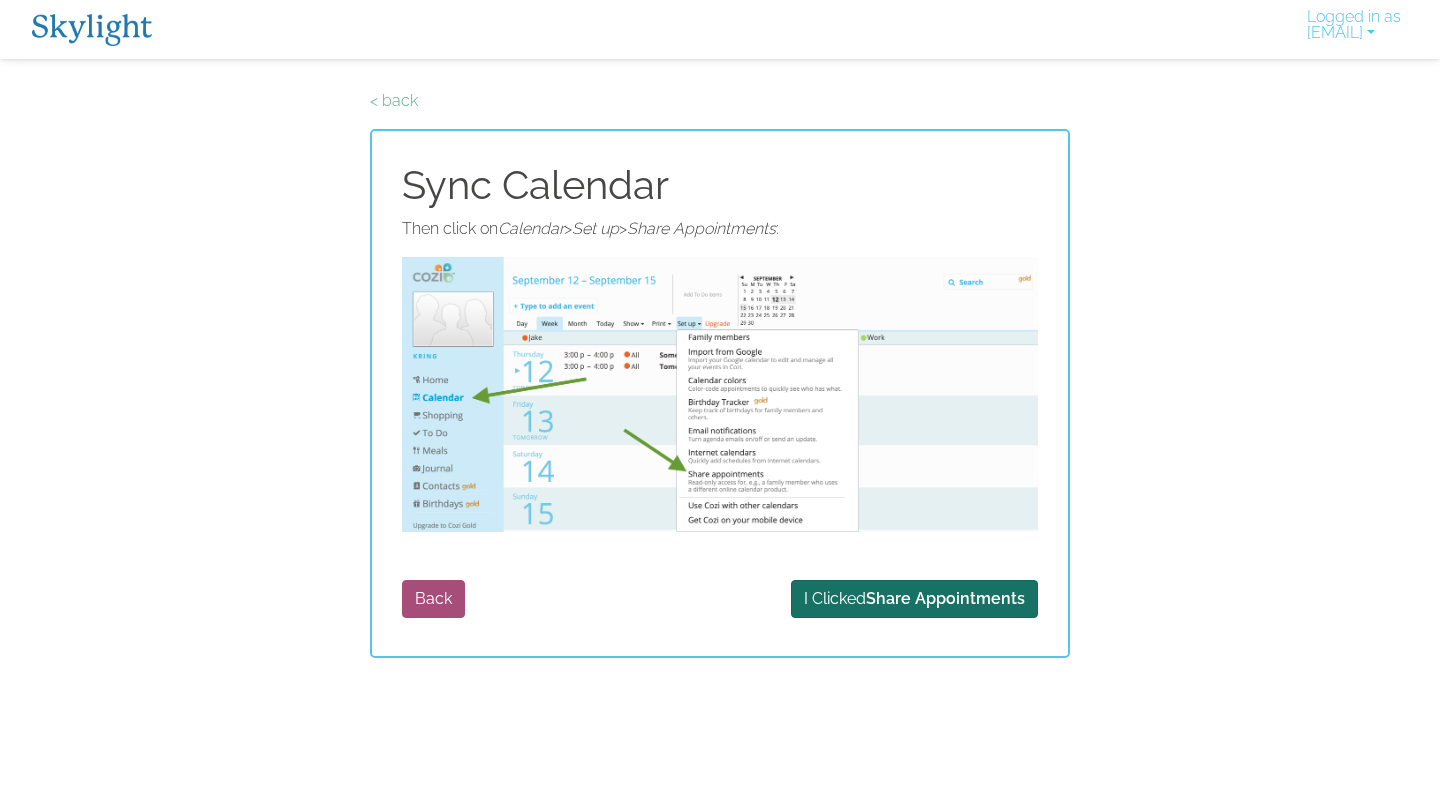 click on "I Clicked  Share Appointments" at bounding box center (914, 599) 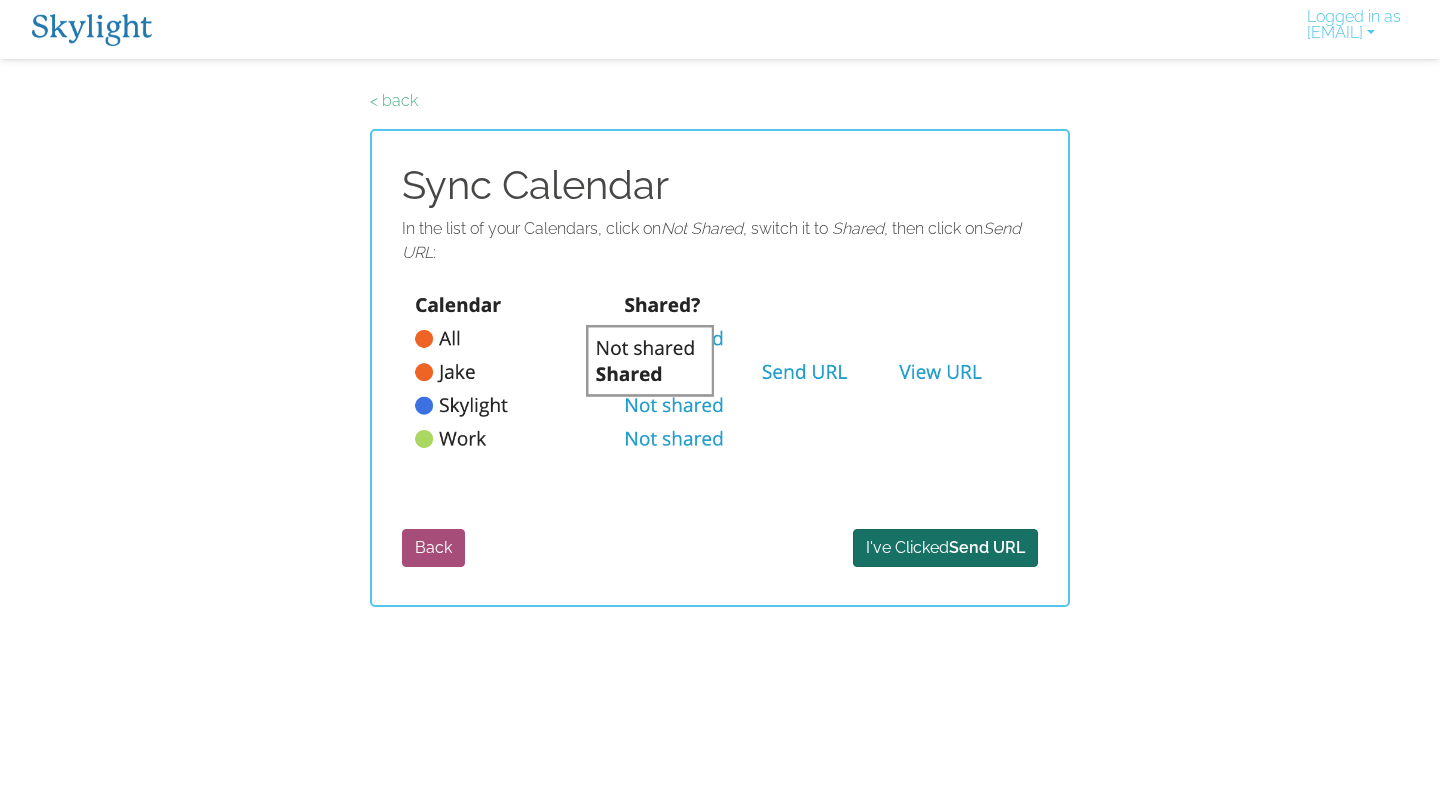 click on "I've Clicked  Send URL" at bounding box center [945, 548] 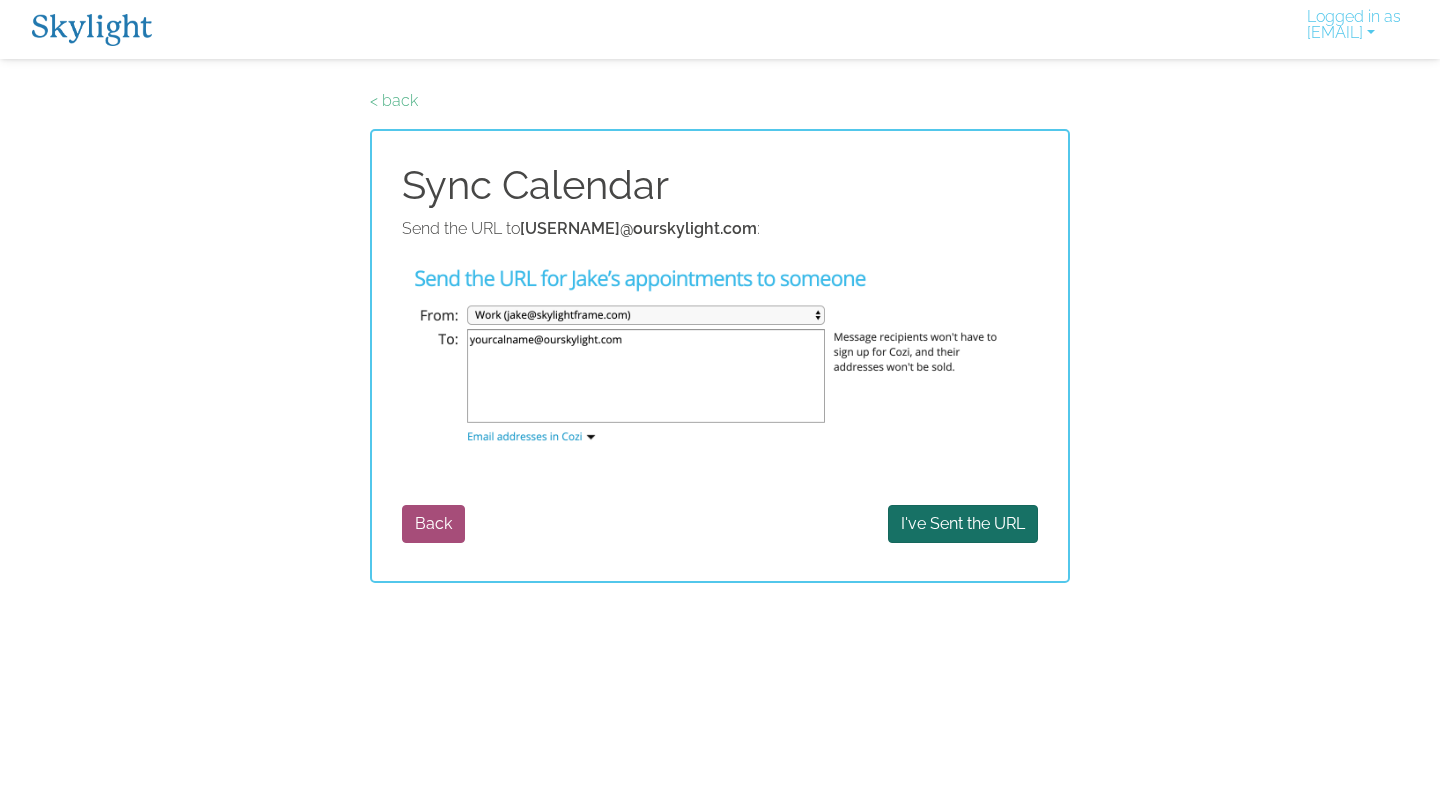 click on "I've Sent the URL" at bounding box center [963, 524] 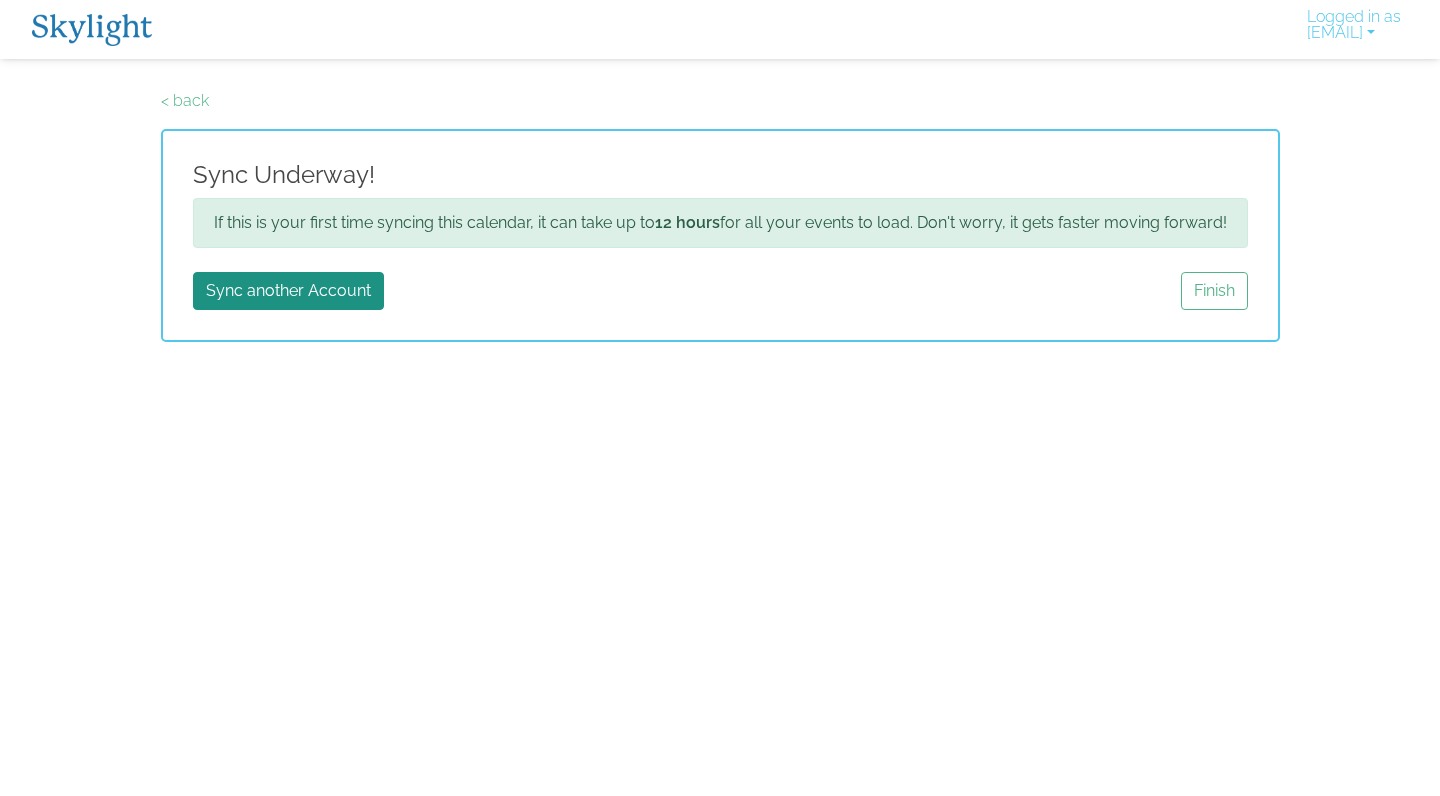 scroll, scrollTop: 0, scrollLeft: 0, axis: both 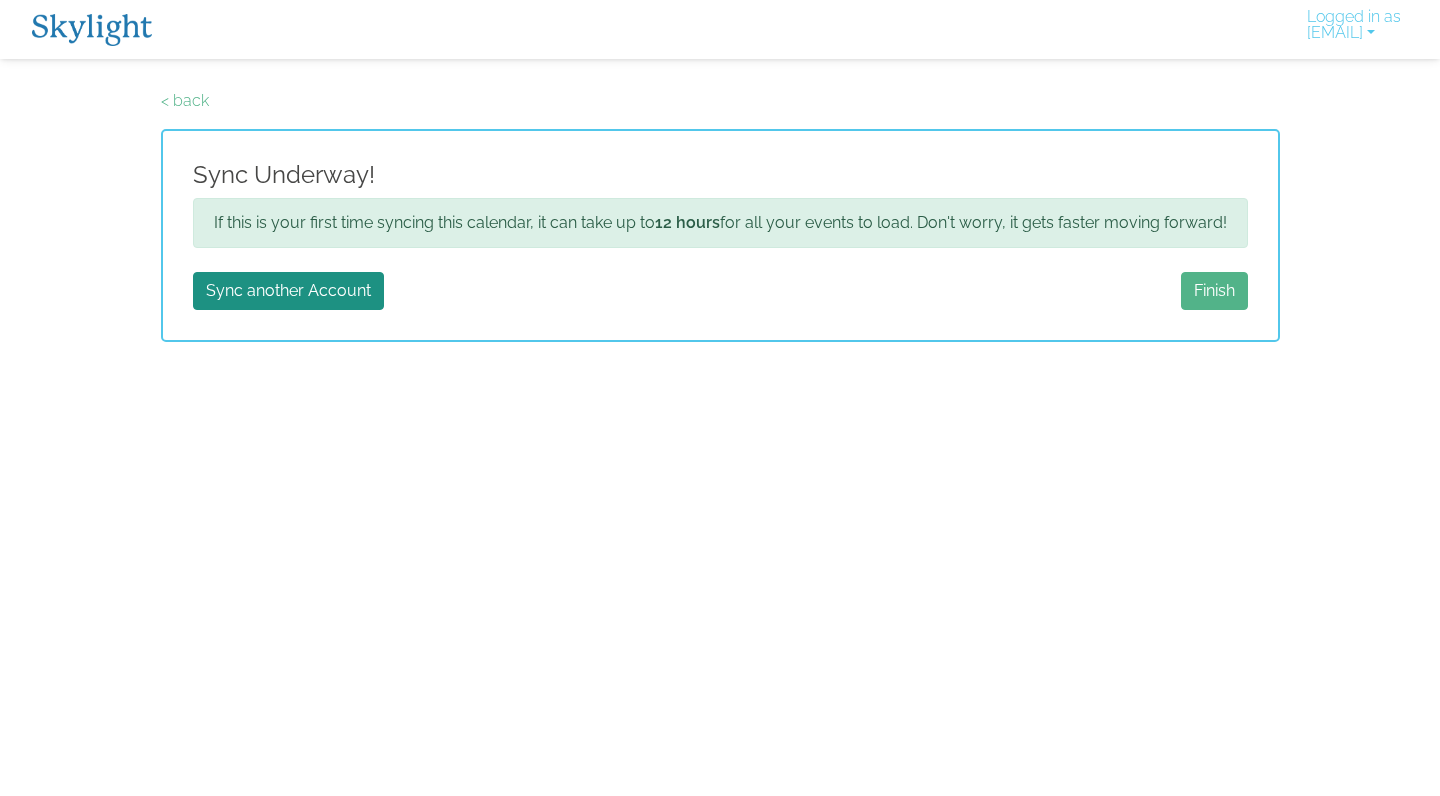 click on "Finish" at bounding box center [1214, 291] 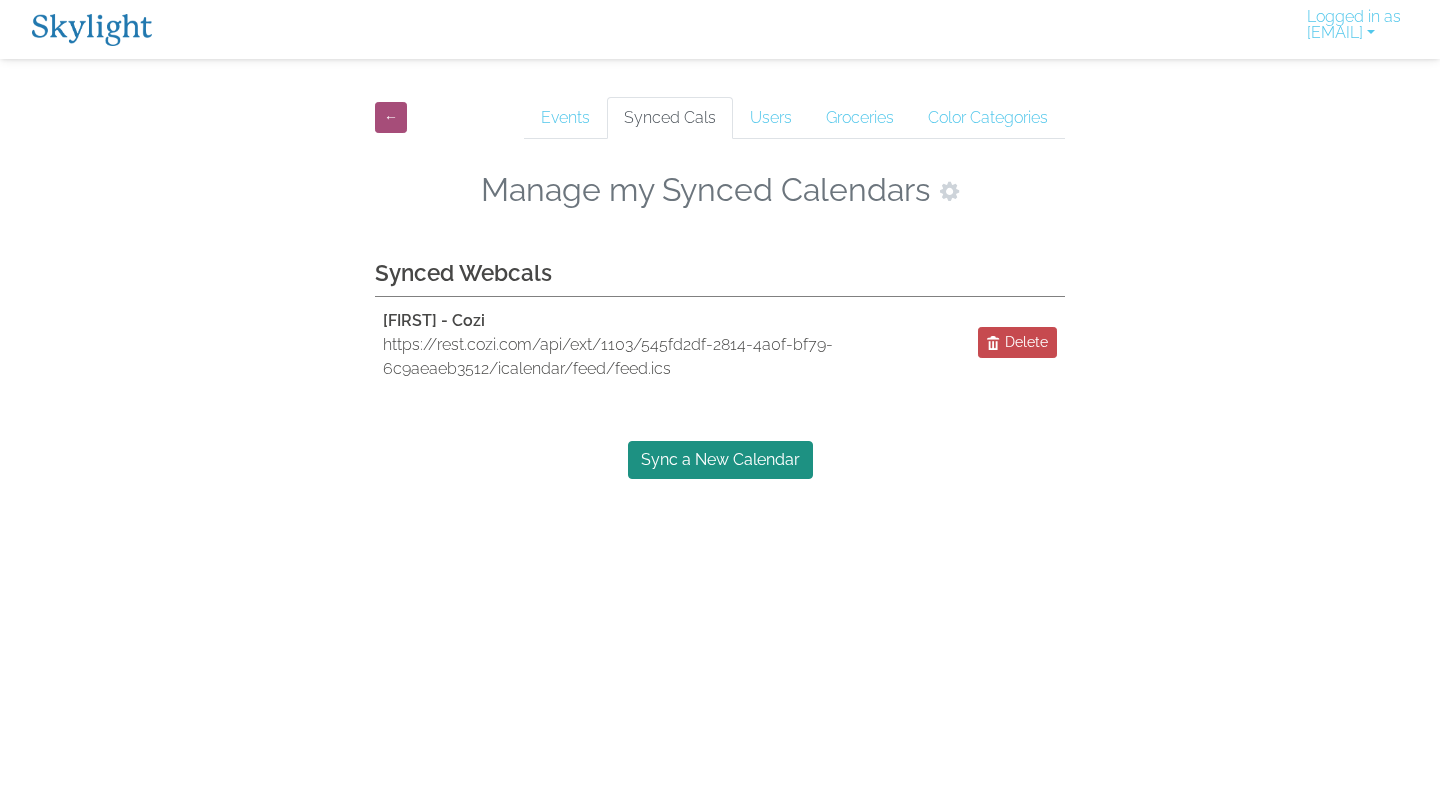 scroll, scrollTop: 0, scrollLeft: 0, axis: both 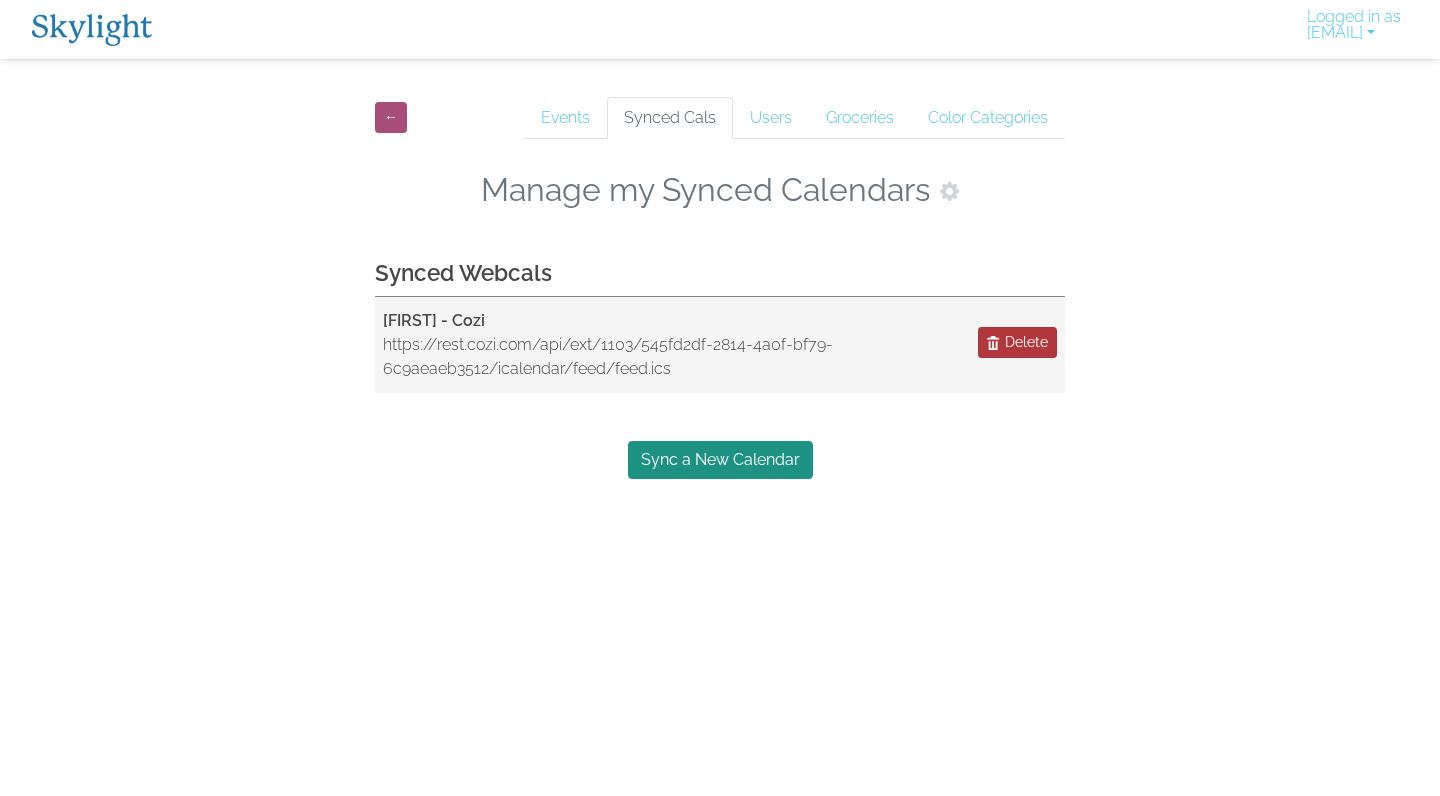 click on "Delete" at bounding box center (1026, 342) 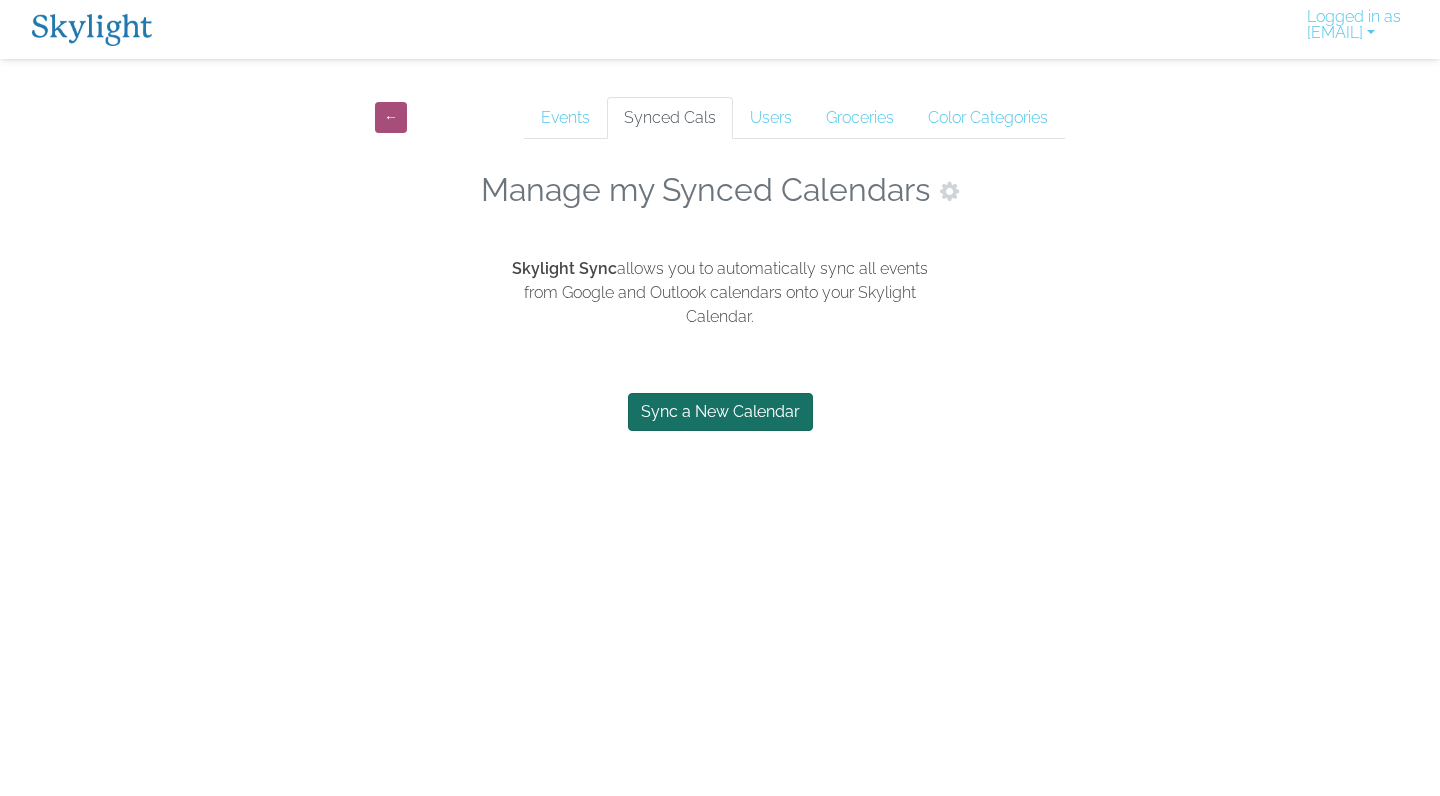 click on "Sync a New Calendar" at bounding box center [720, 412] 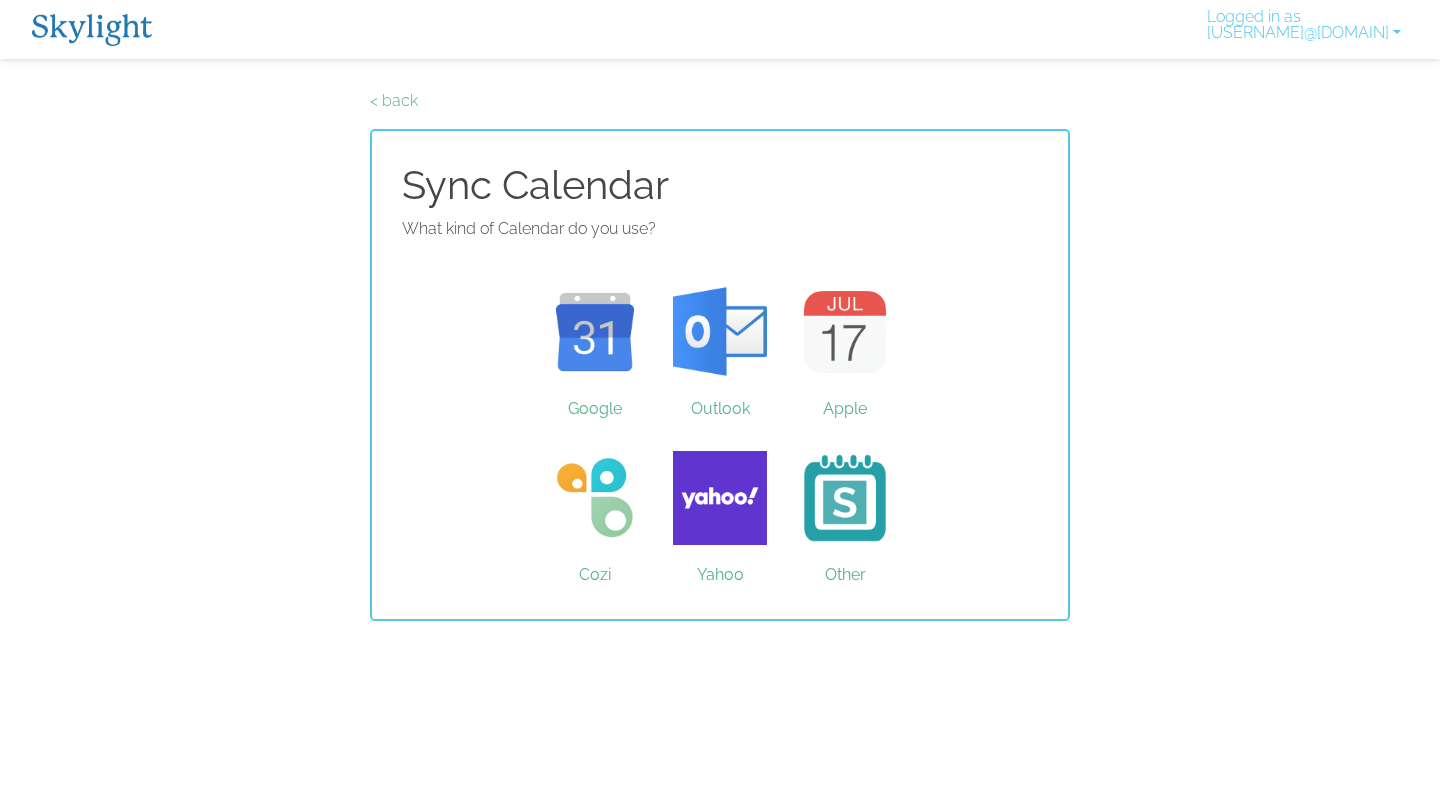 scroll, scrollTop: 0, scrollLeft: 0, axis: both 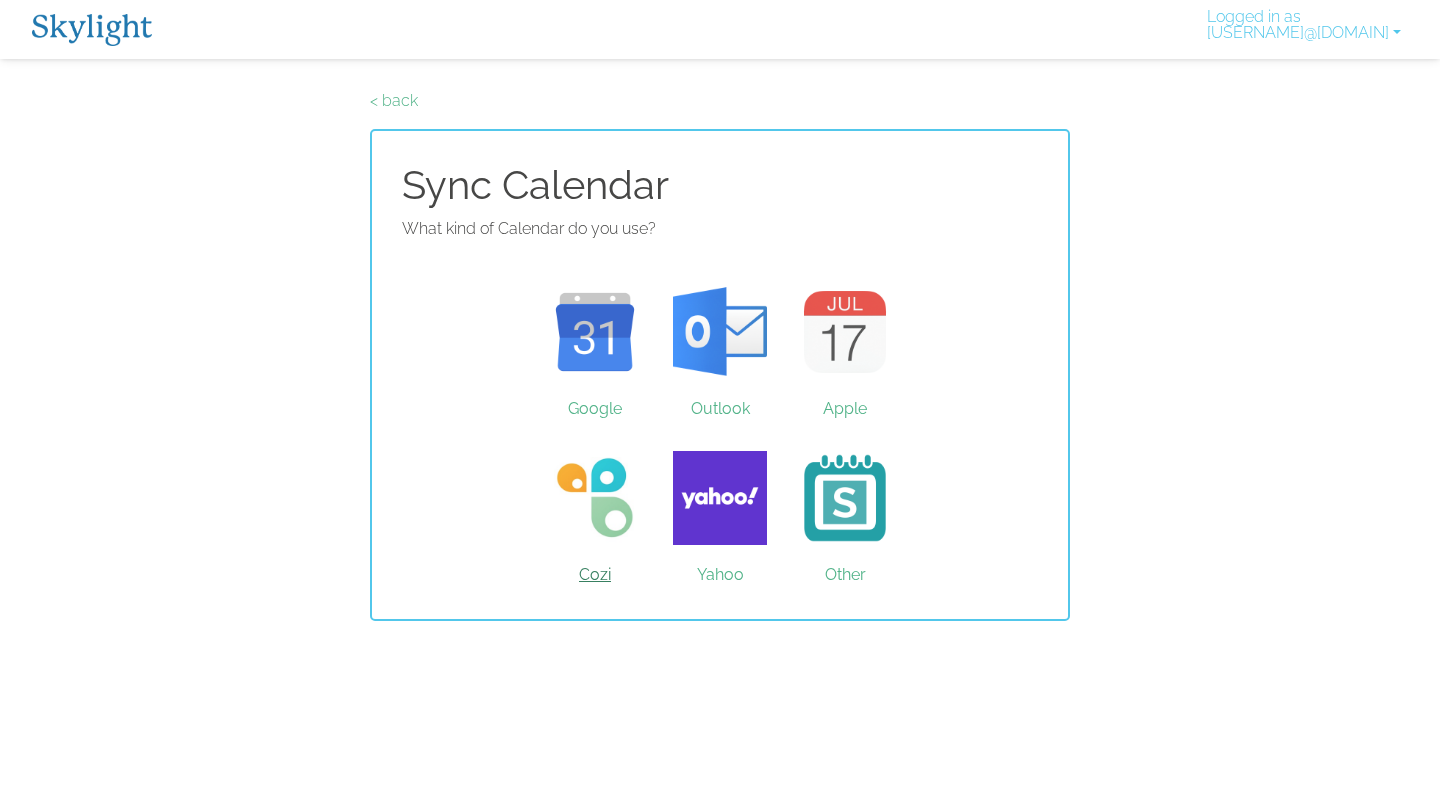 click on "Cozi" at bounding box center [595, 498] 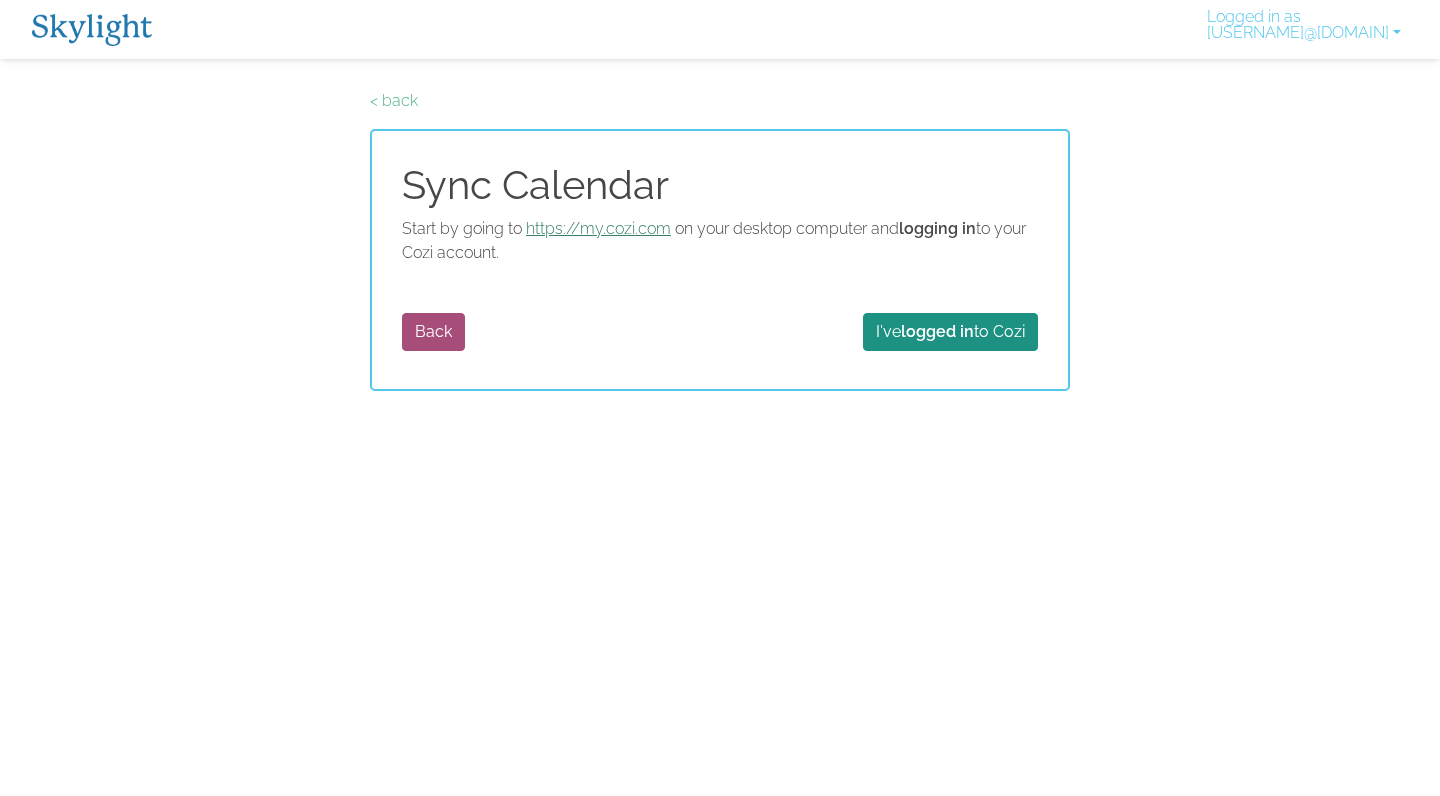 click on "https://my.cozi.com" at bounding box center [598, 228] 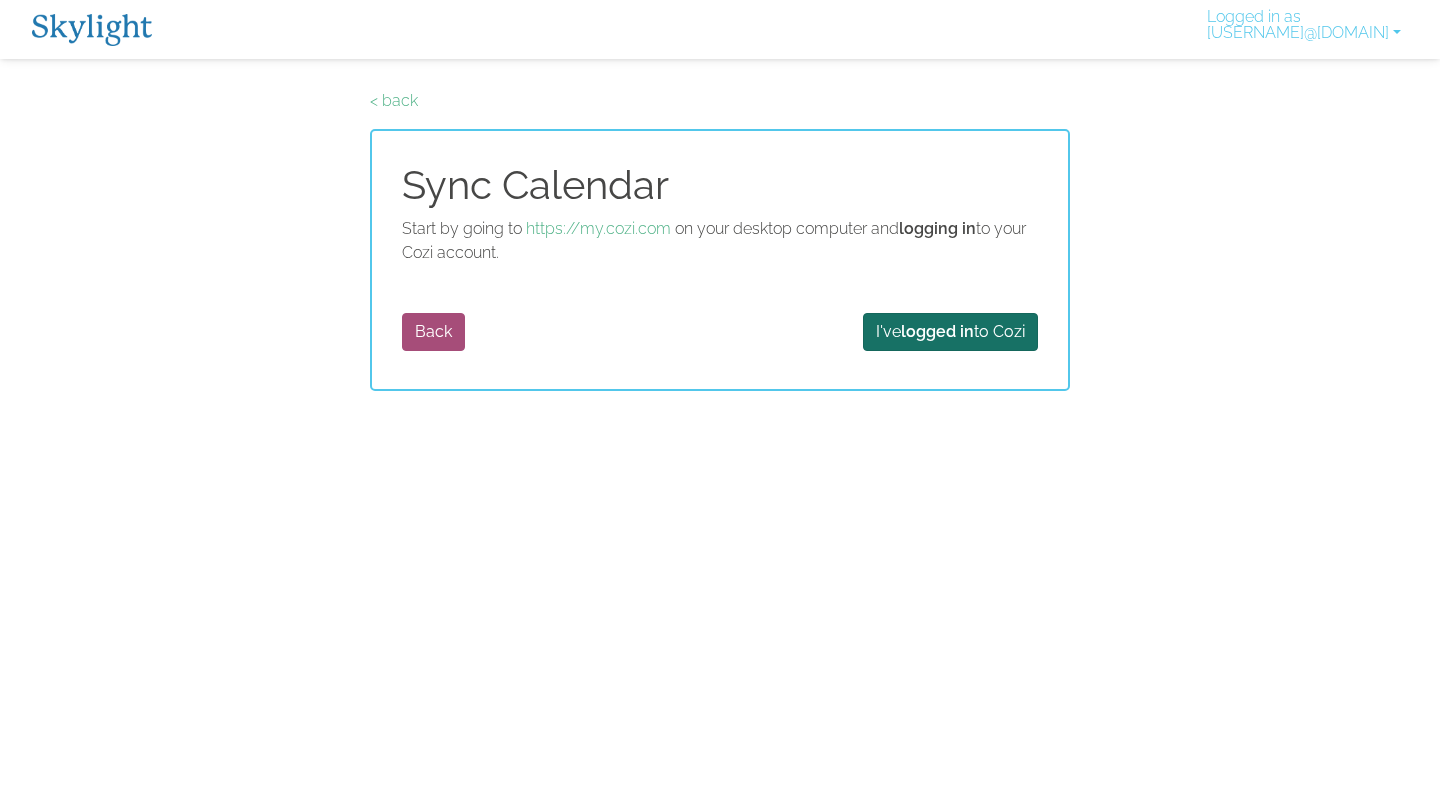 click on "I've  logged in  to Cozi" at bounding box center (950, 332) 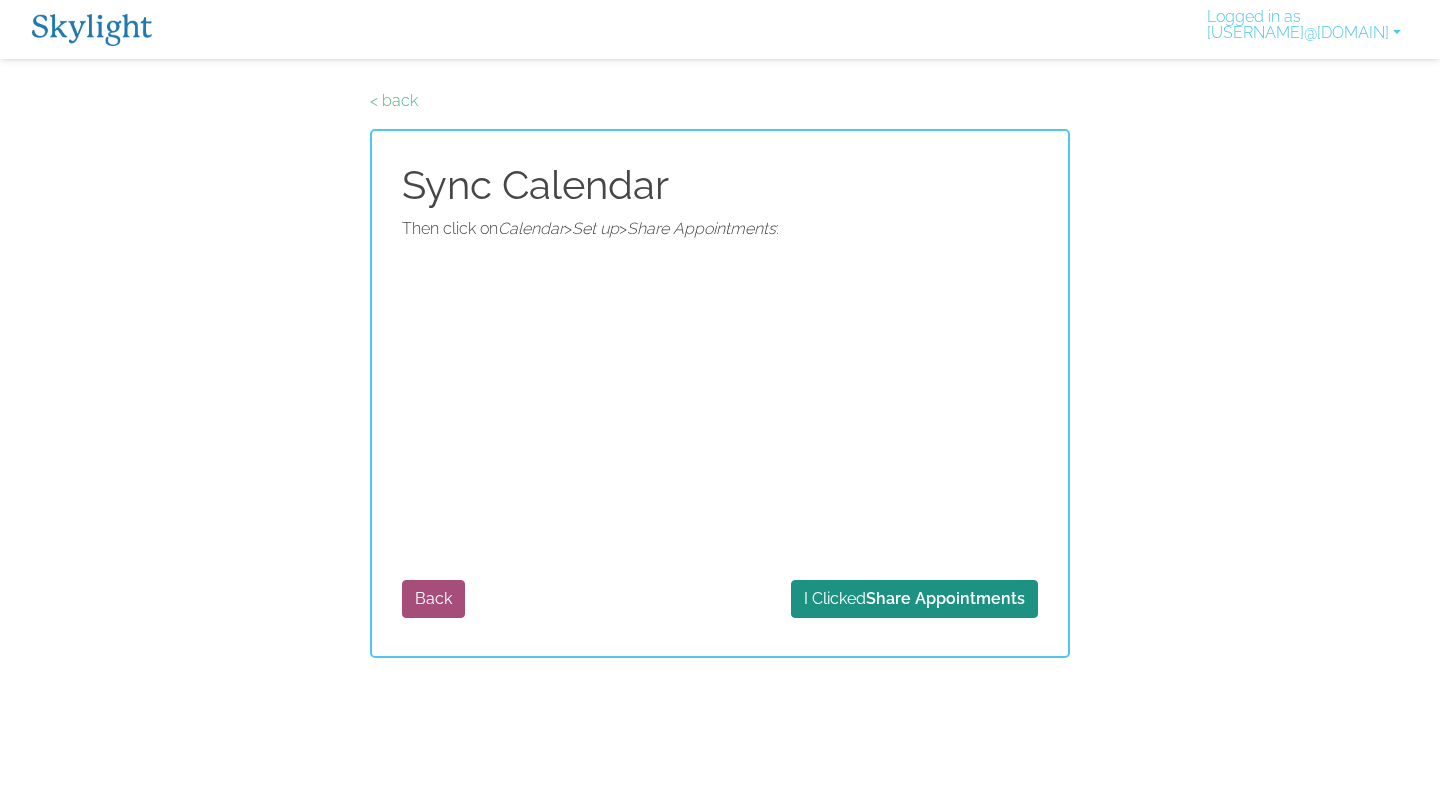 scroll, scrollTop: 0, scrollLeft: 0, axis: both 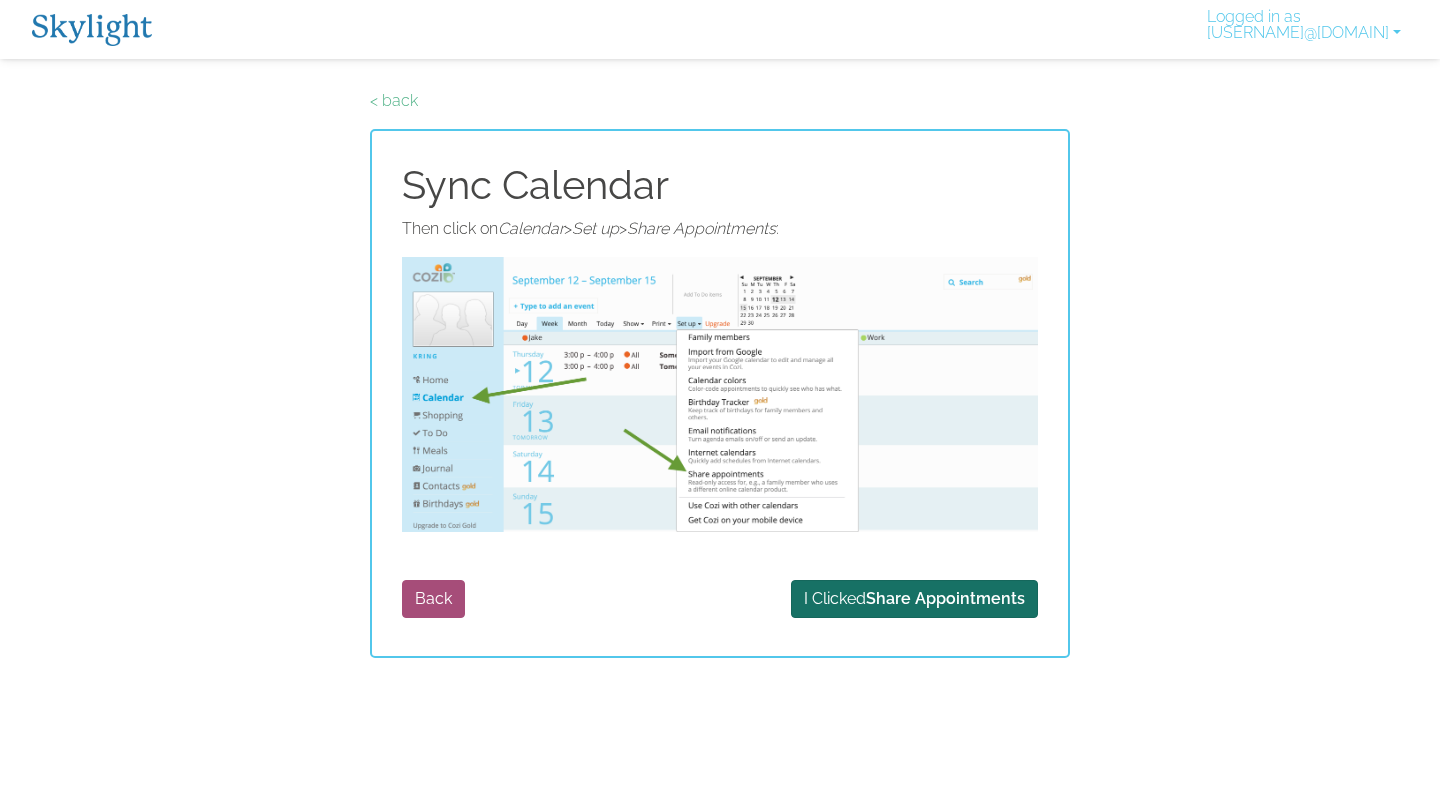 click on "Share Appointments" at bounding box center (945, 598) 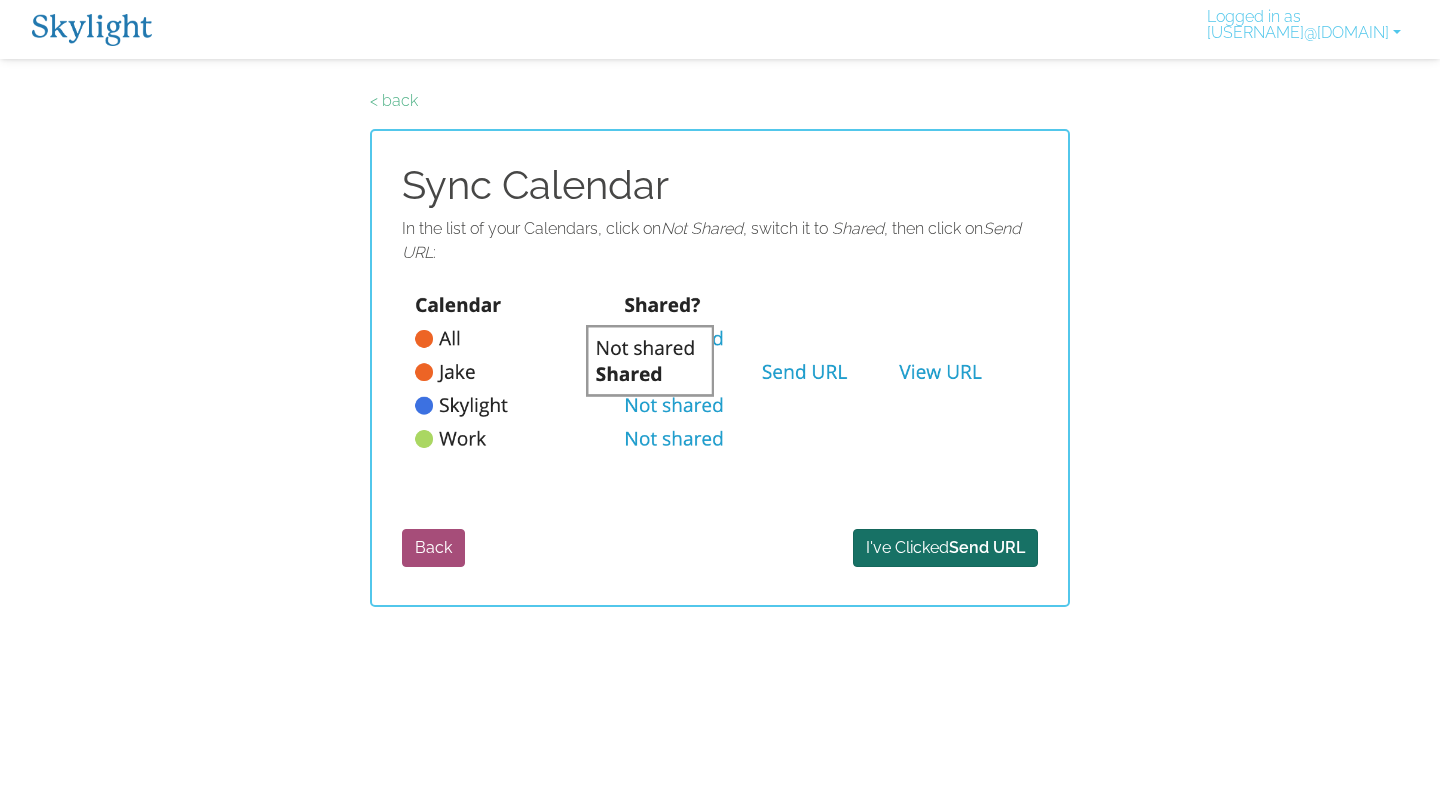click on "I've Clicked  Send URL" at bounding box center [945, 548] 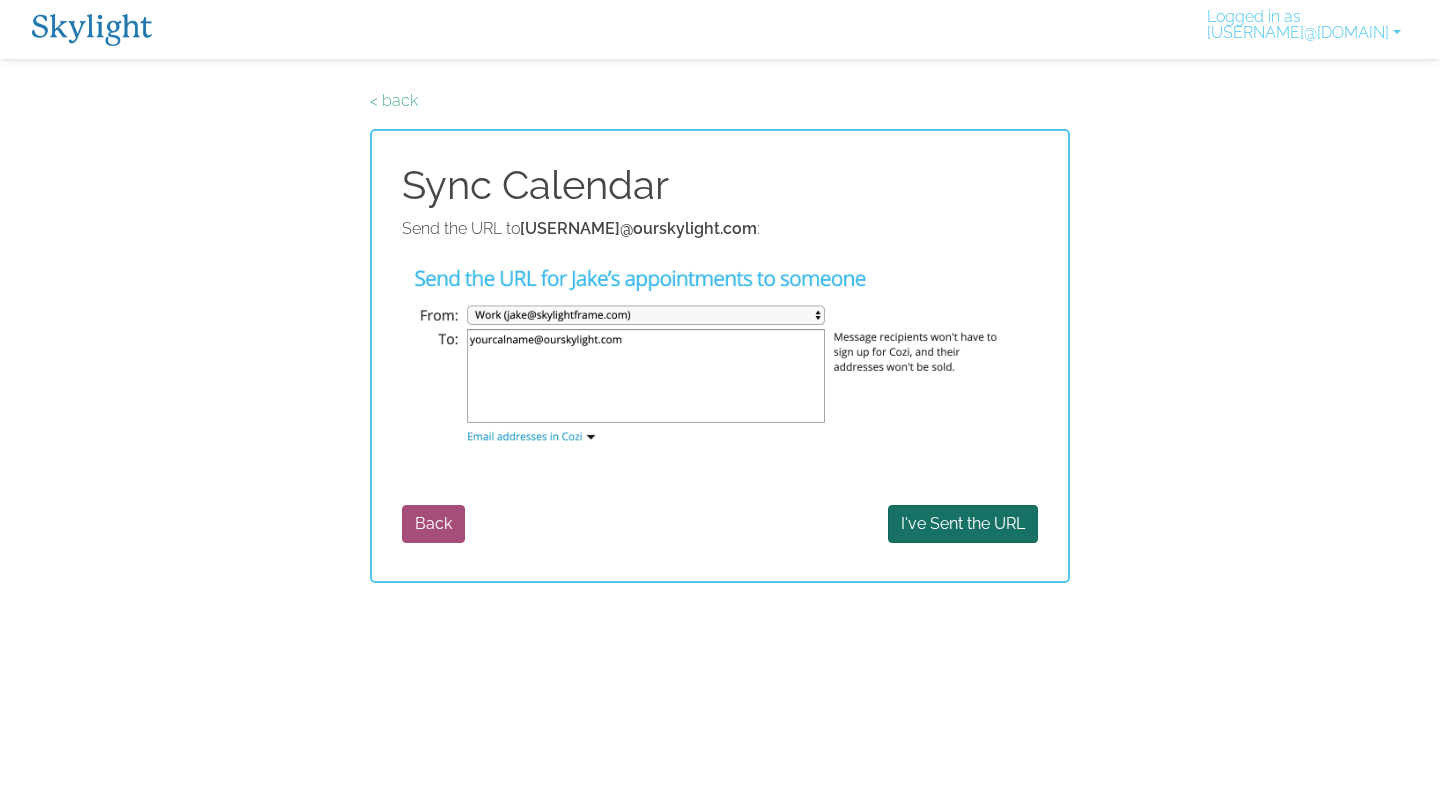 click on "I've Sent the URL" at bounding box center (963, 524) 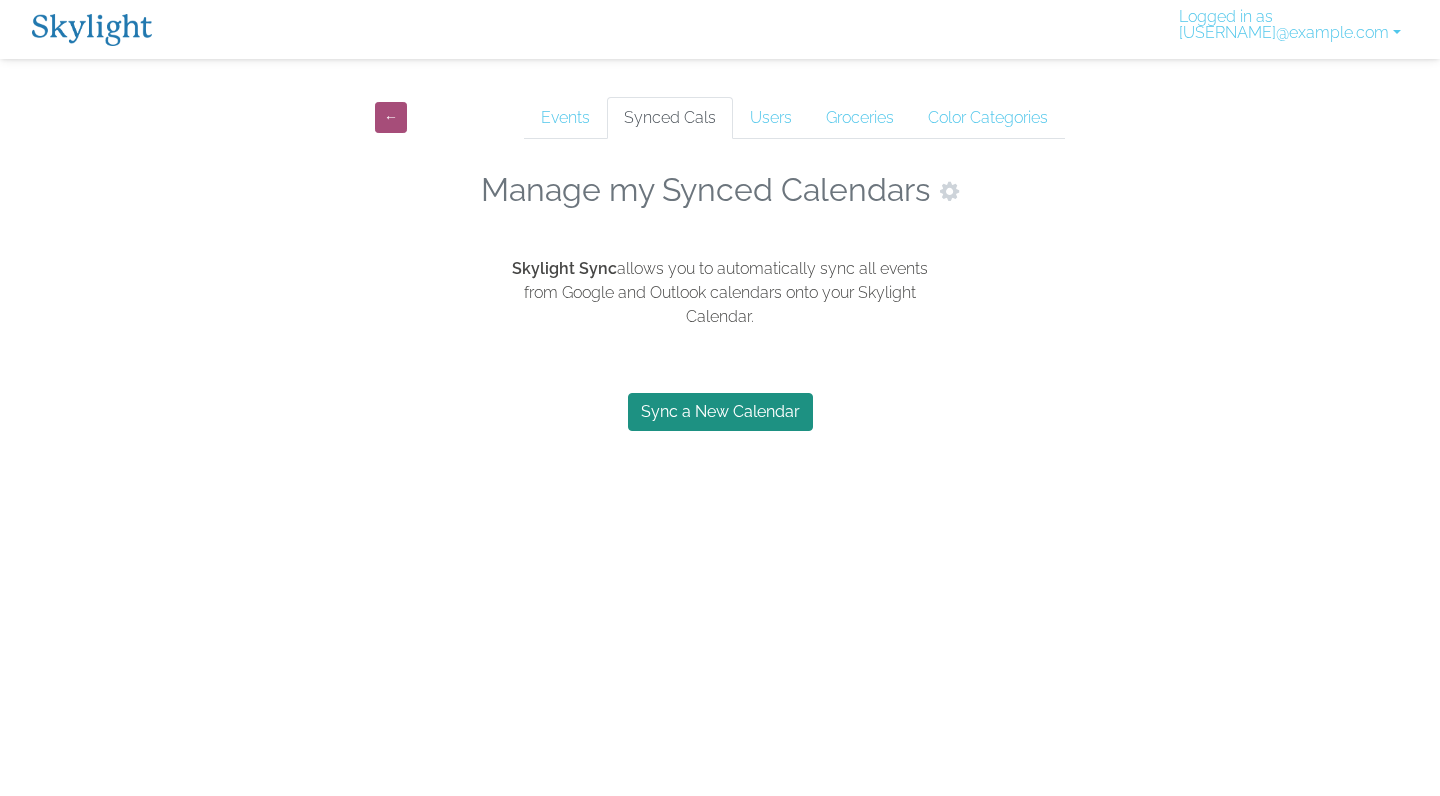 scroll, scrollTop: 0, scrollLeft: 0, axis: both 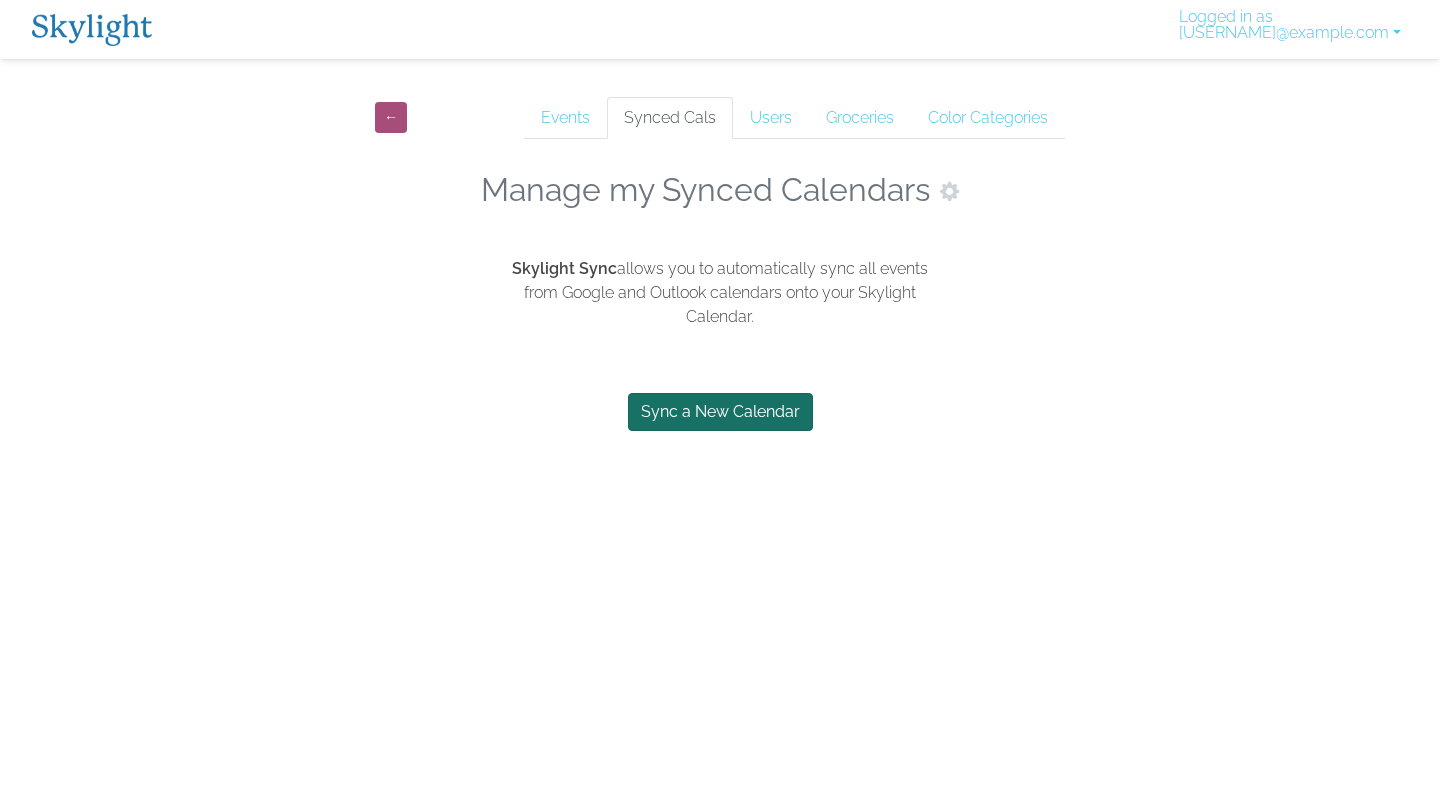 click on "Sync a New Calendar" at bounding box center (720, 412) 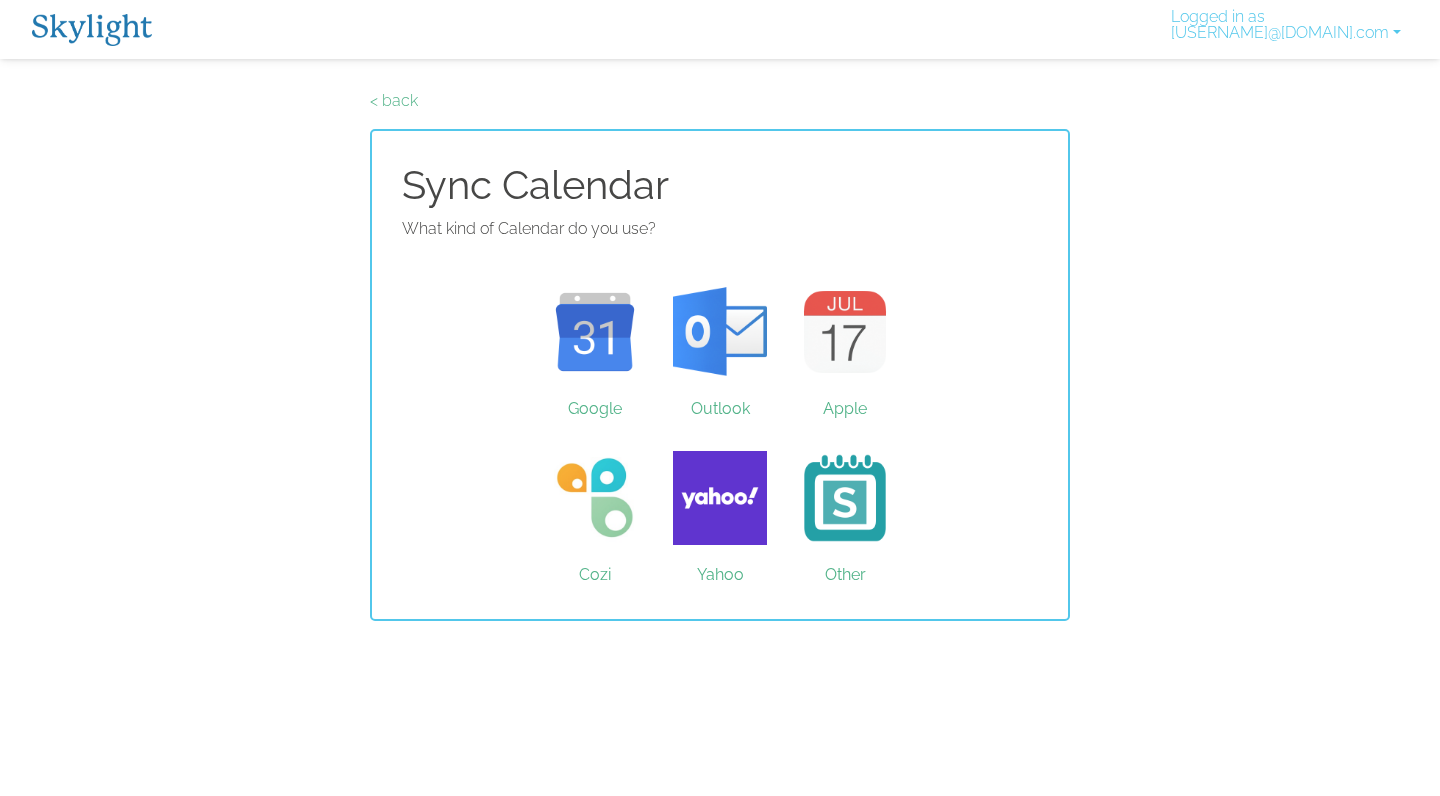 scroll, scrollTop: 0, scrollLeft: 0, axis: both 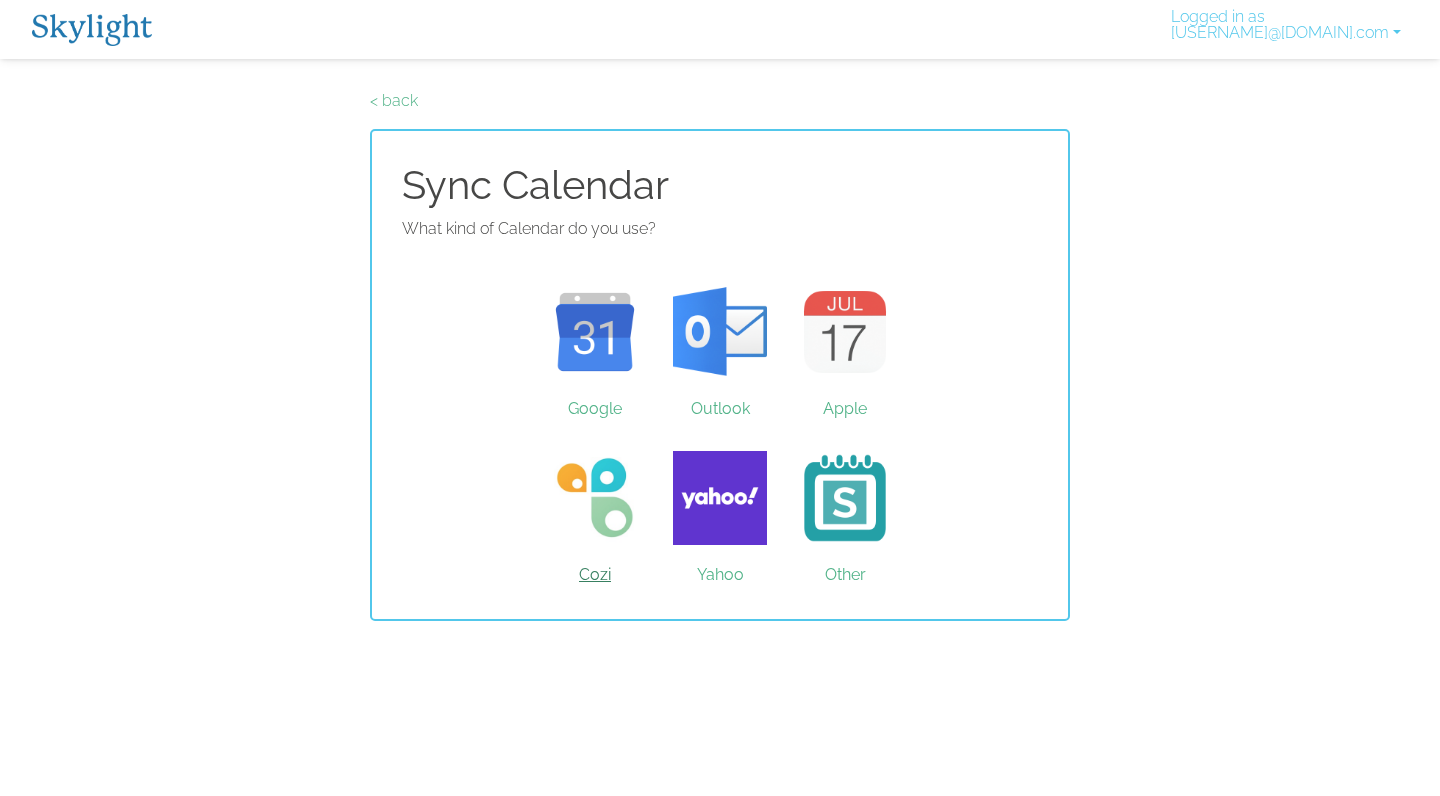 click on "Cozi" at bounding box center (595, 498) 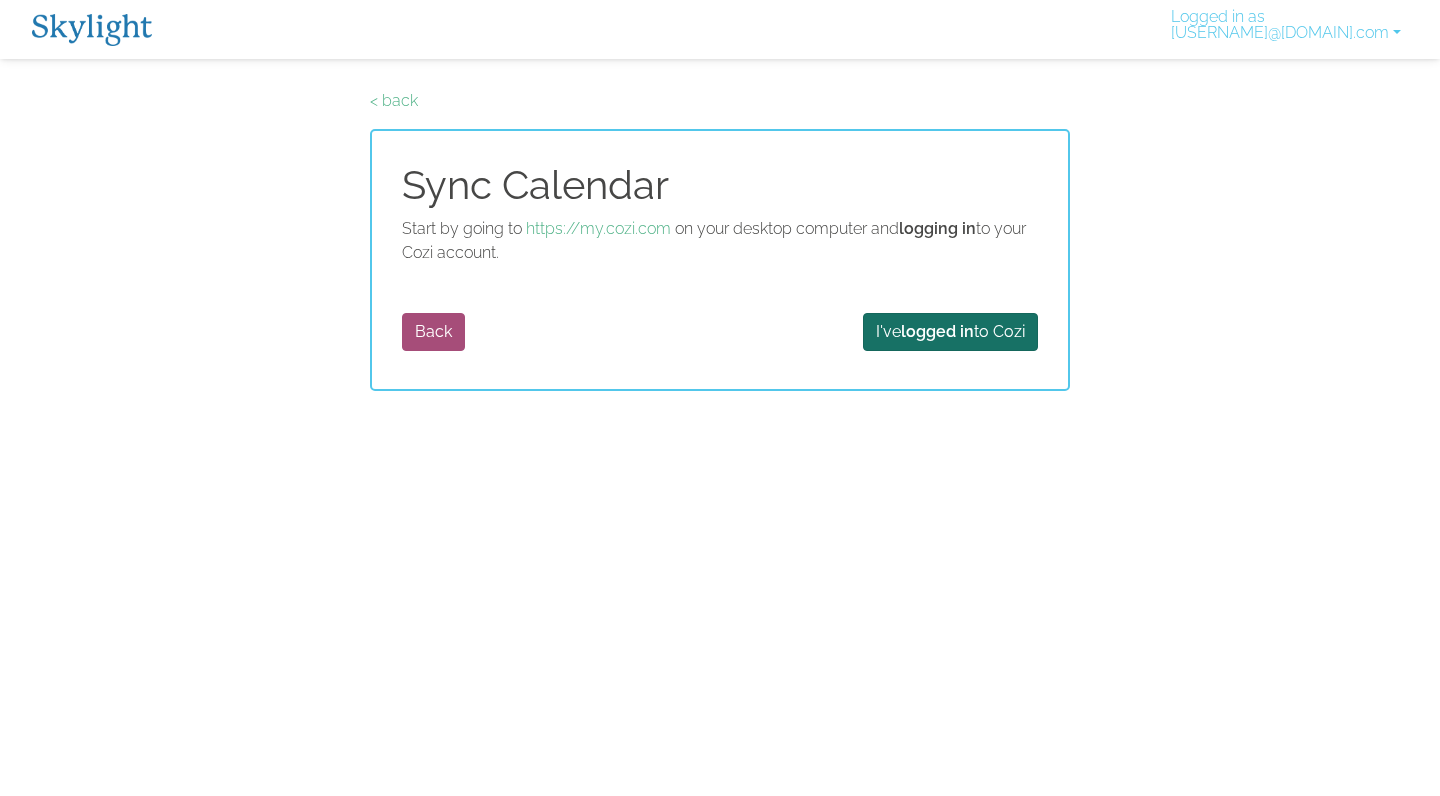 click on "logged in" at bounding box center [937, 331] 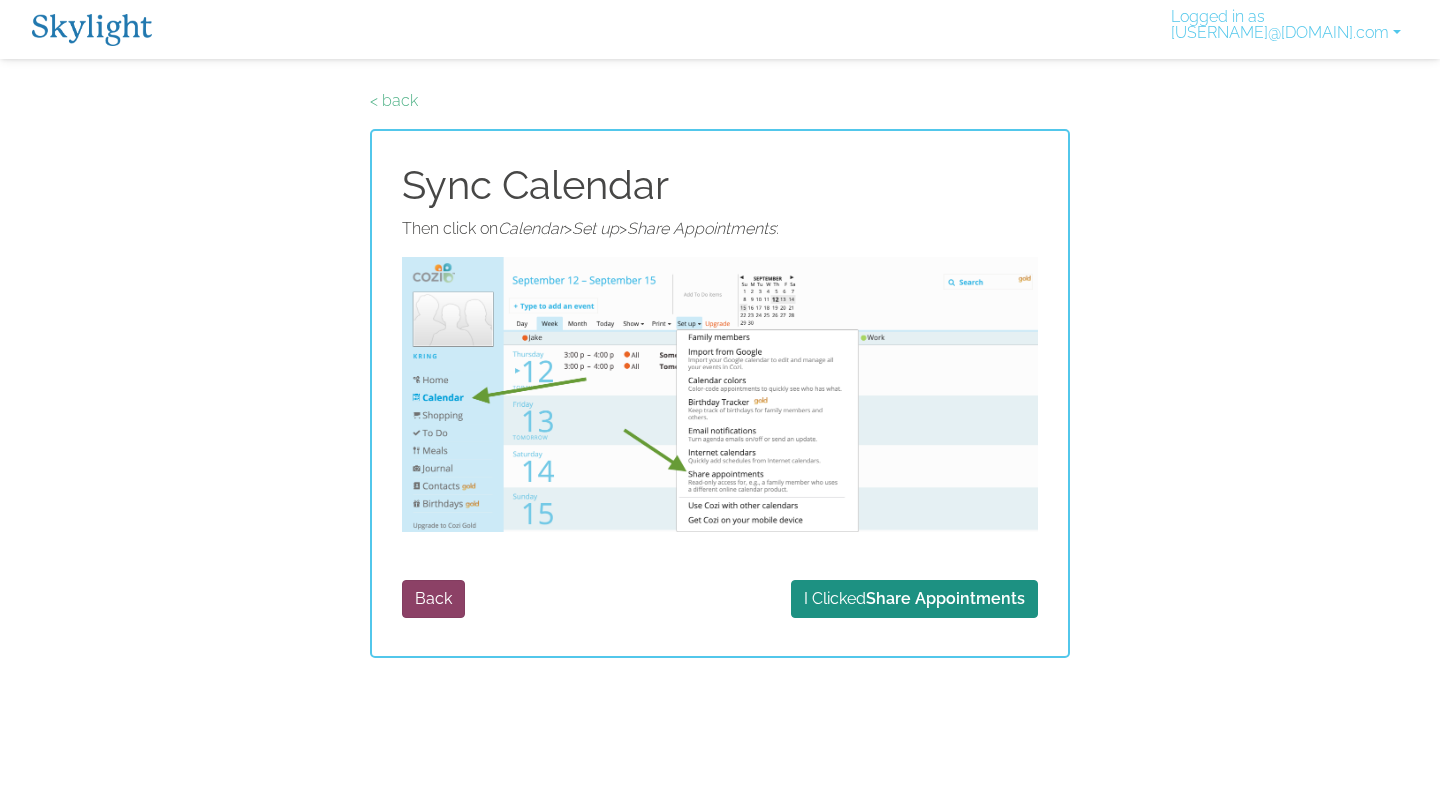 click on "Back" at bounding box center (433, 599) 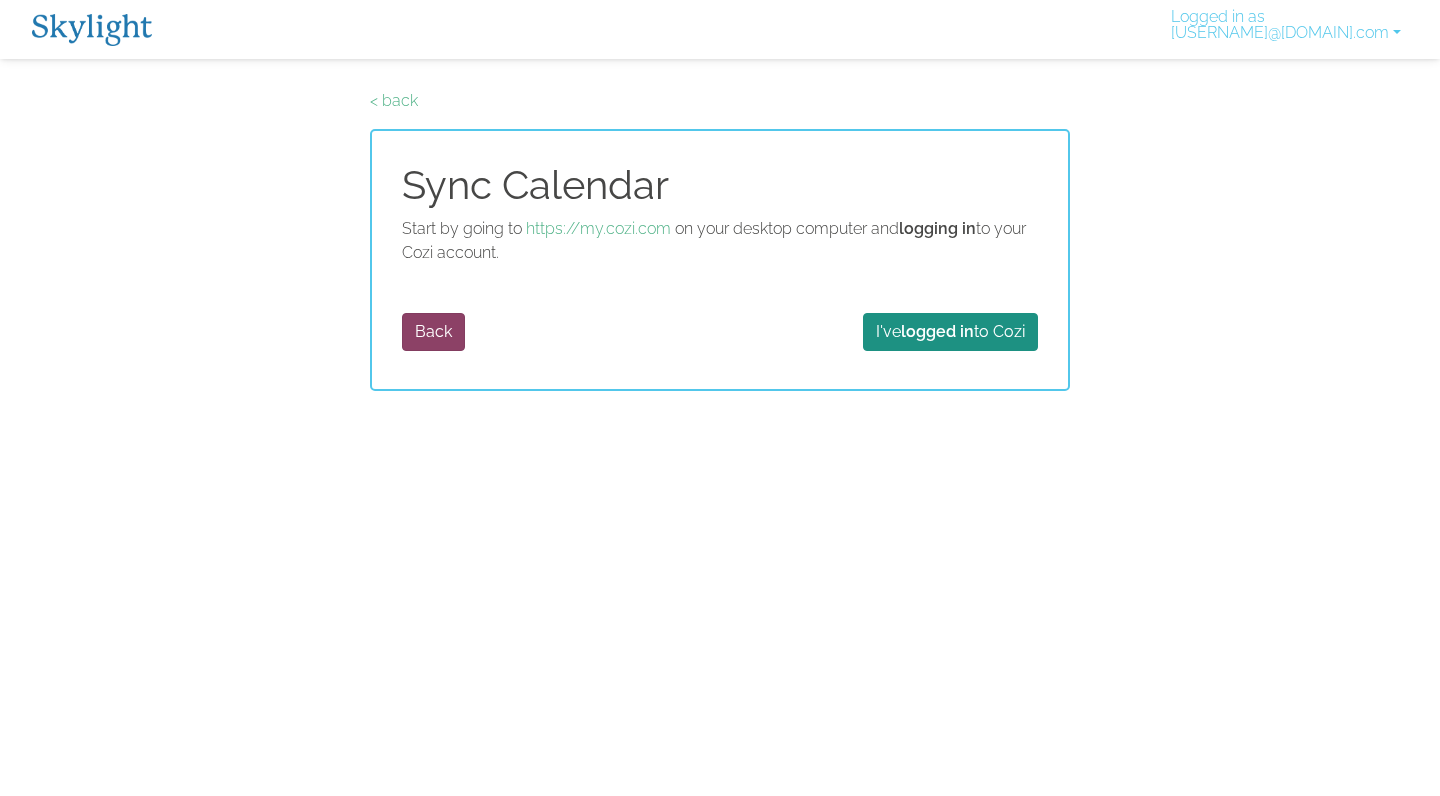 click on "Back" at bounding box center (433, 332) 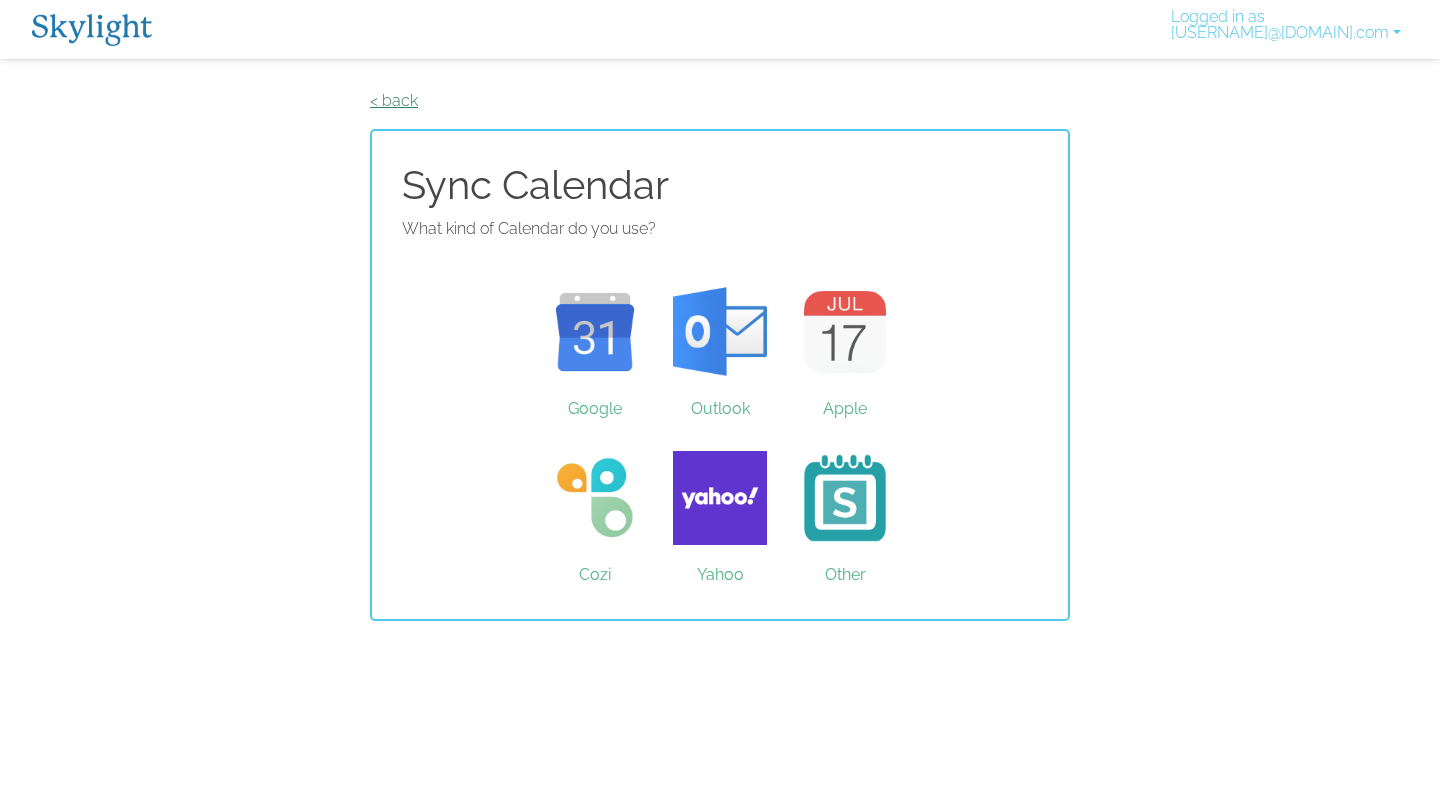 click on "< back" at bounding box center (394, 100) 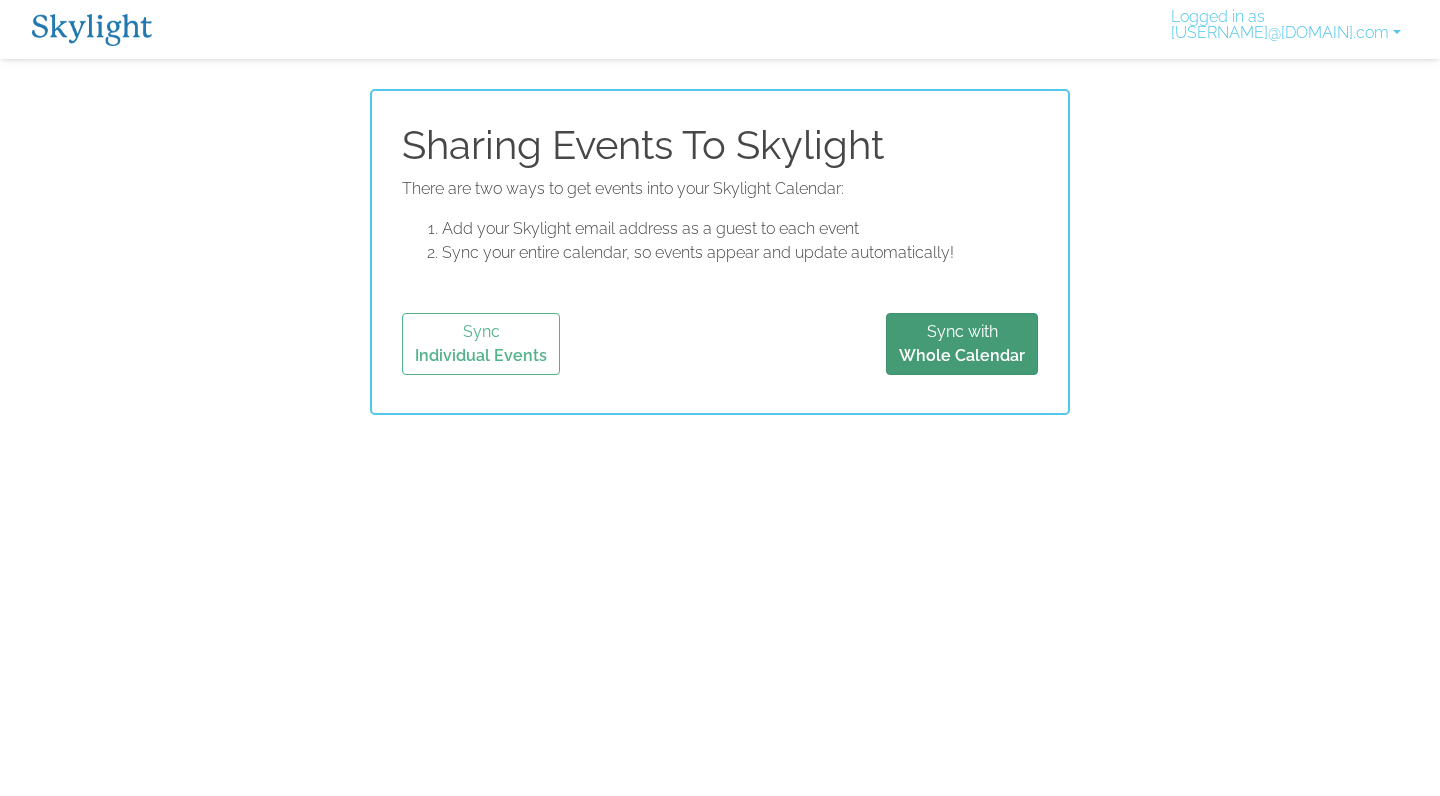 click on "Sync with  Whole Calendar" at bounding box center (962, 344) 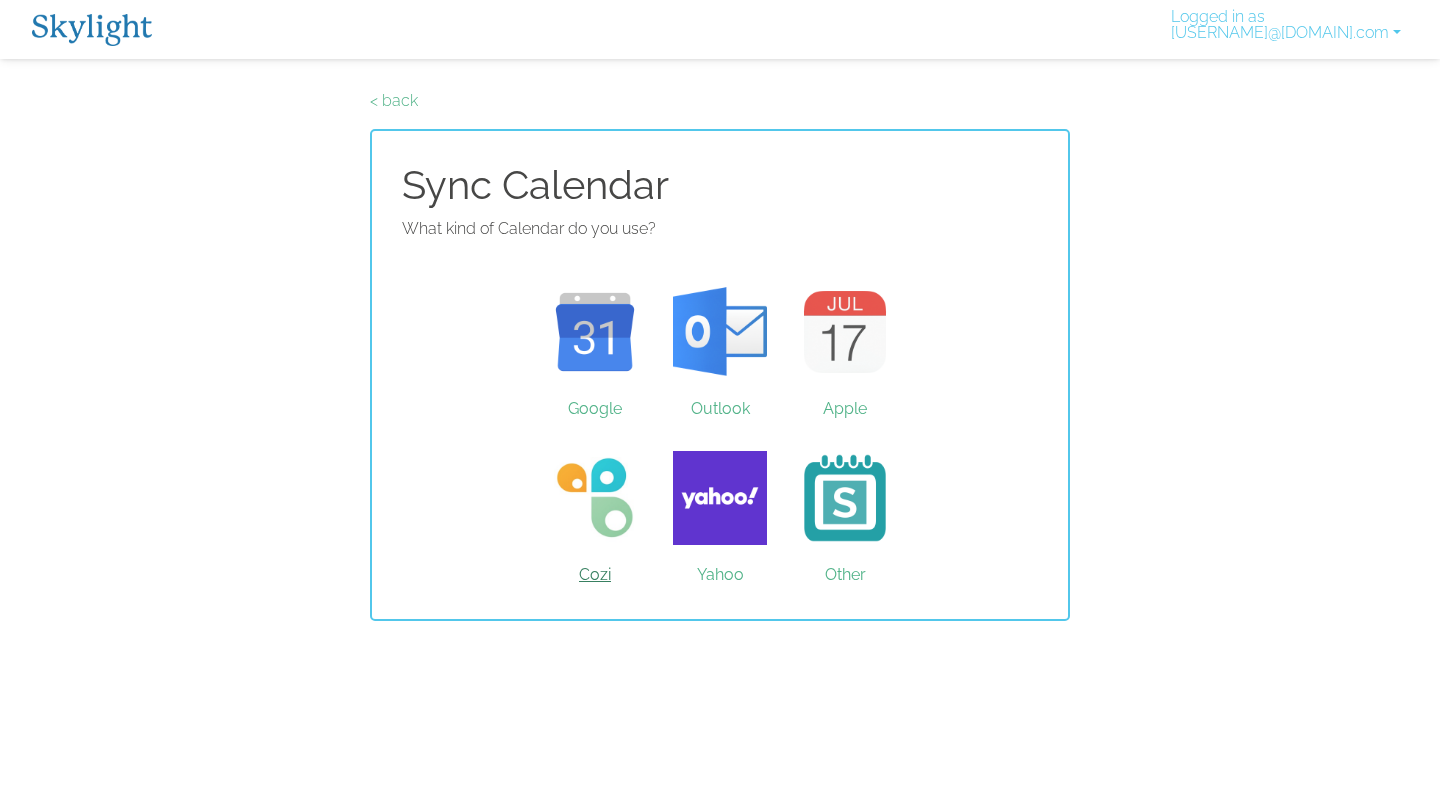 click on "Cozi" at bounding box center (595, 498) 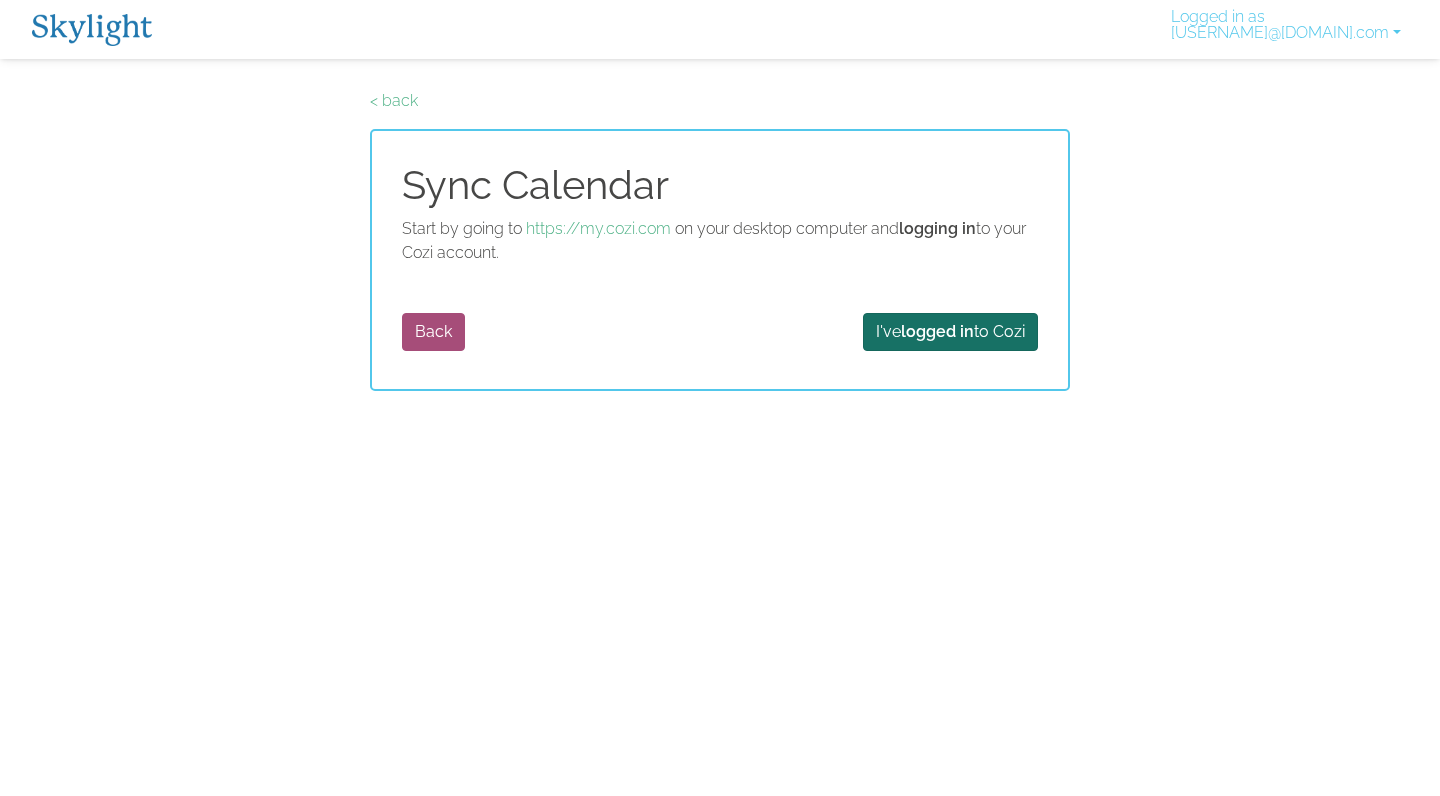 click on "I've  logged in  to Cozi" at bounding box center (950, 332) 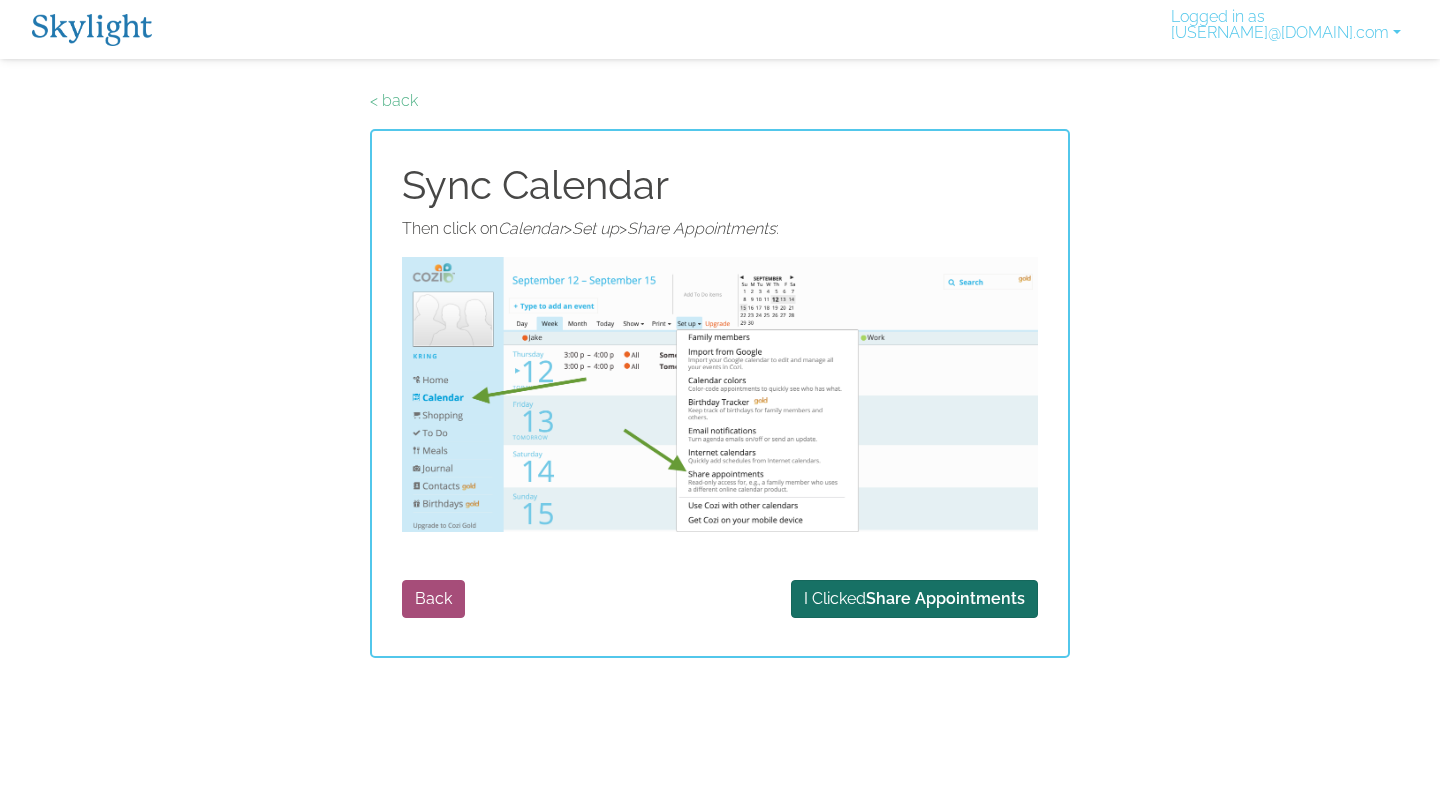 click on "I Clicked  Share Appointments" at bounding box center [914, 599] 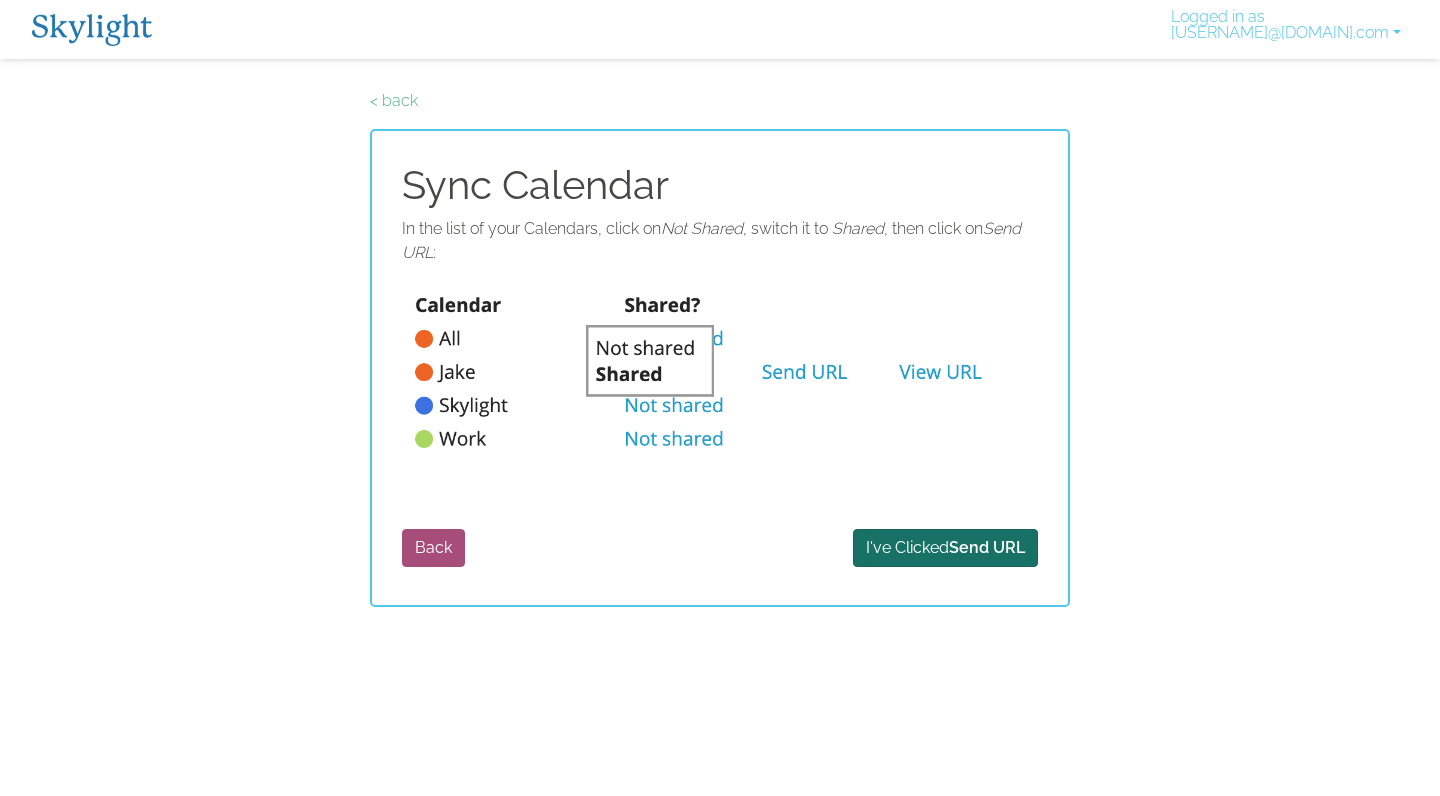 click on "I've Clicked  Send URL" at bounding box center [945, 548] 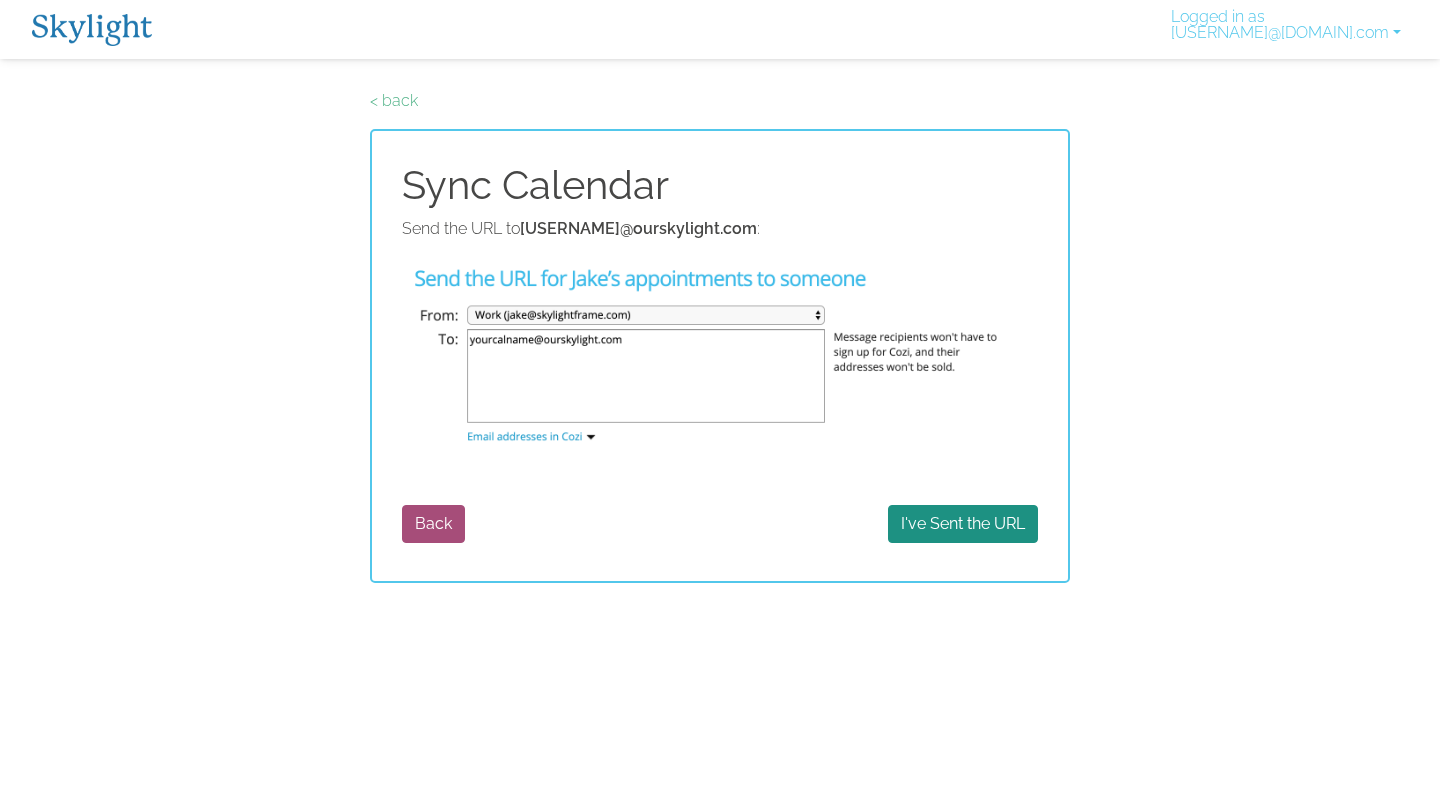 click at bounding box center (720, 357) 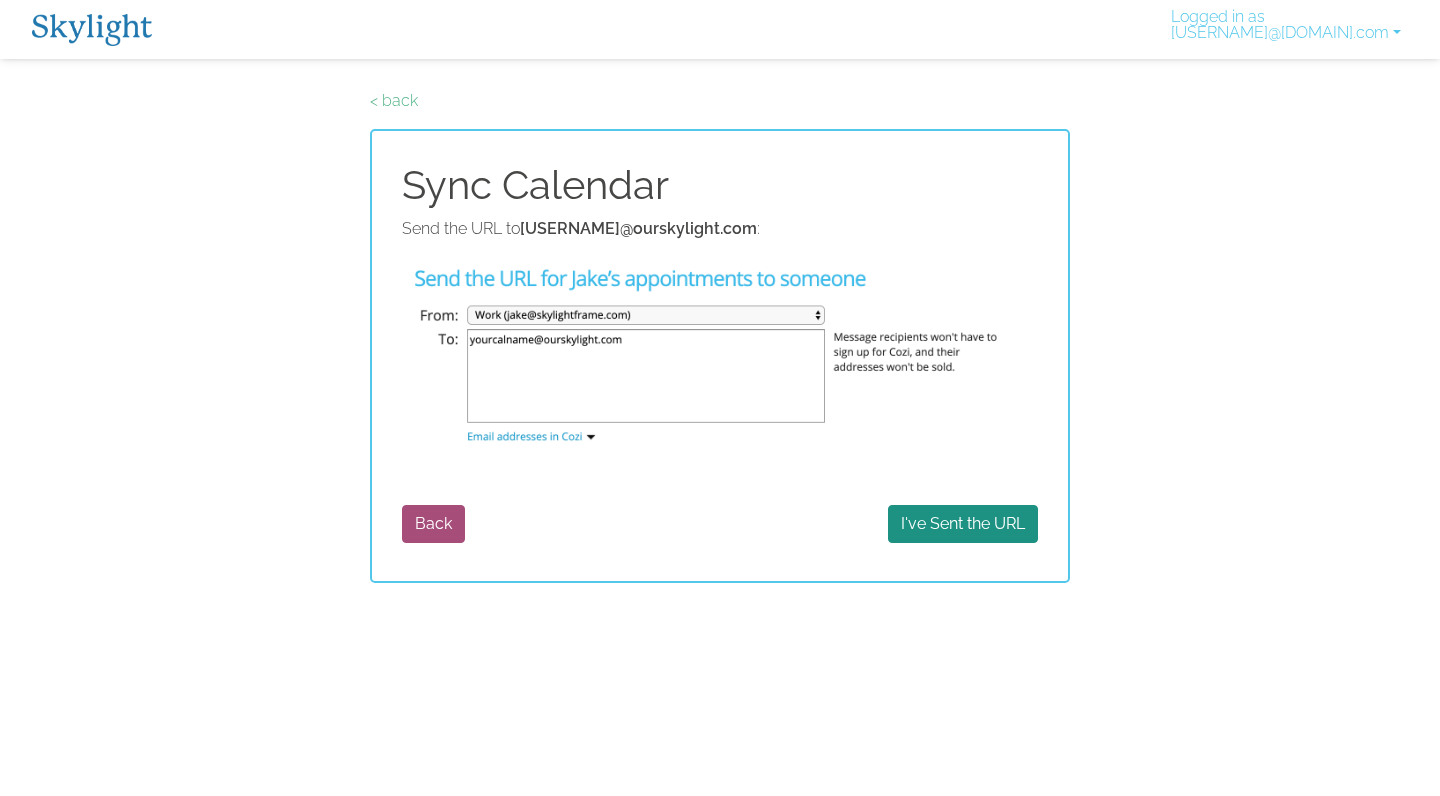 click on "Send the URL to  pattersonfam9546 @ourskylight.com :" at bounding box center (720, 229) 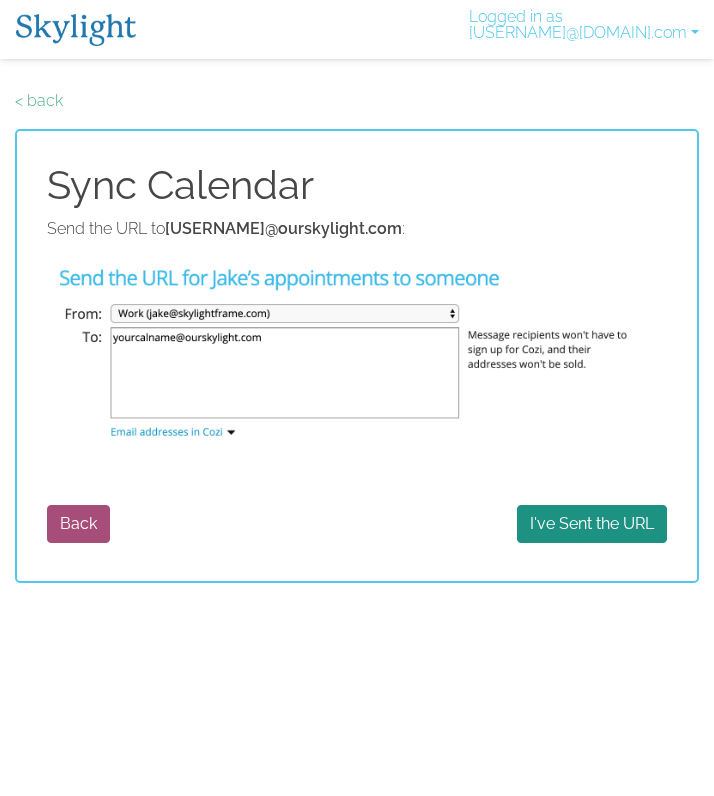 click on "pattersonfam9546 @ourskylight.com" at bounding box center [283, 228] 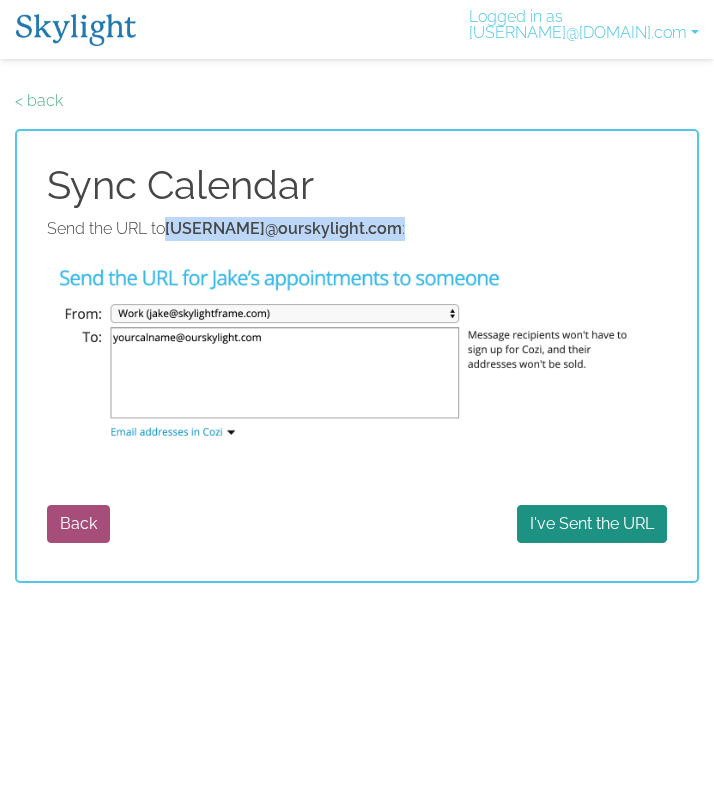 drag, startPoint x: 468, startPoint y: 236, endPoint x: 166, endPoint y: 221, distance: 302.37228 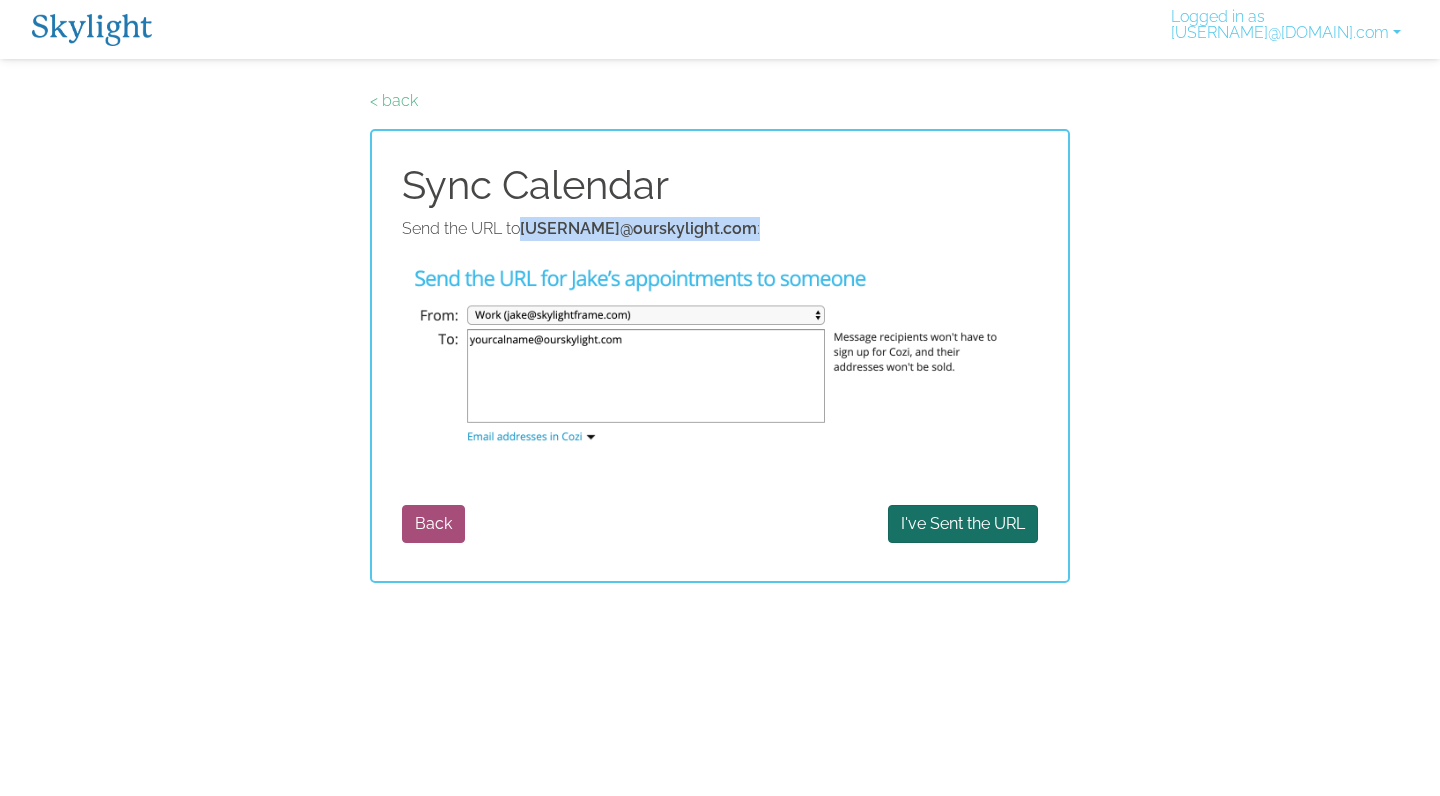 click on "I've Sent the URL" at bounding box center (963, 524) 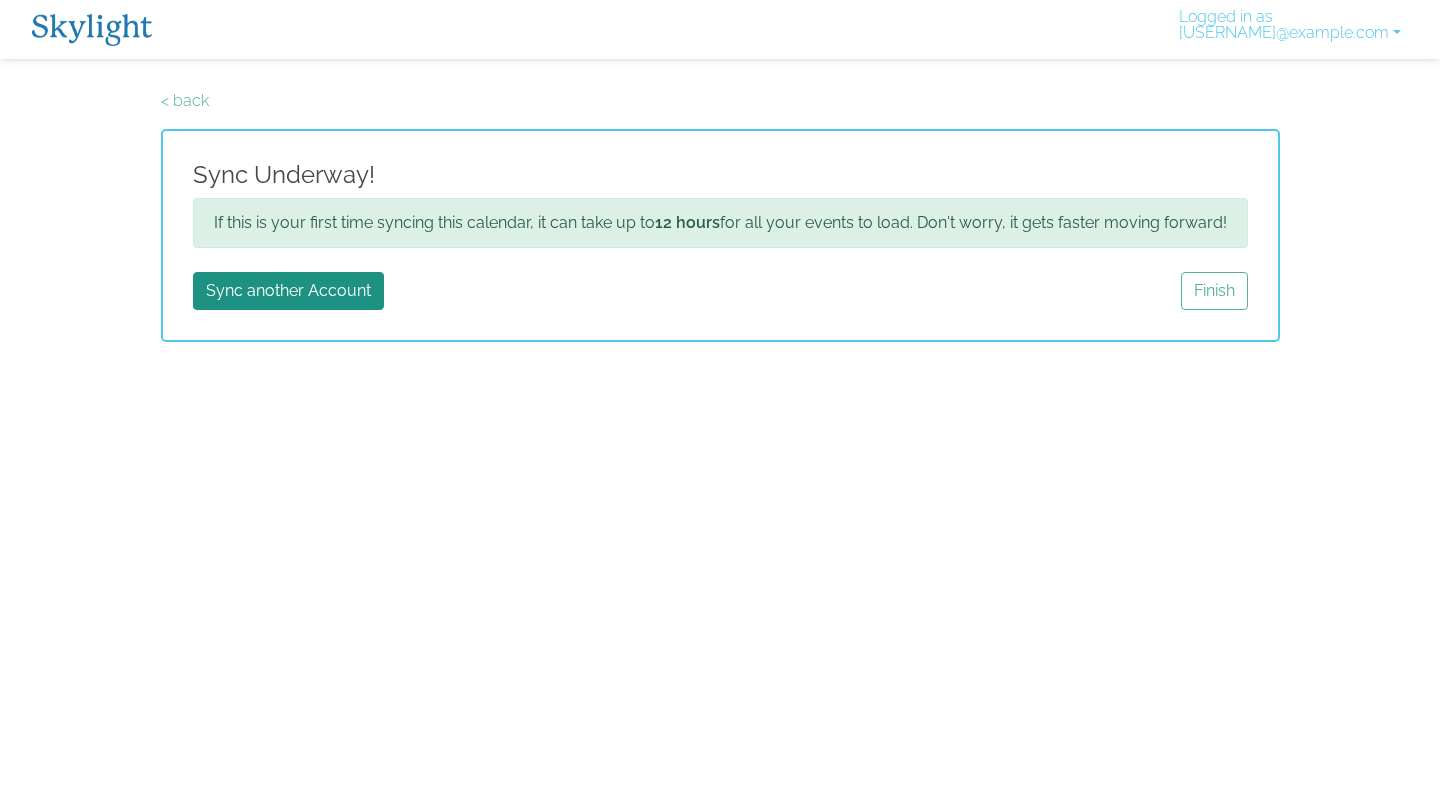 scroll, scrollTop: 0, scrollLeft: 0, axis: both 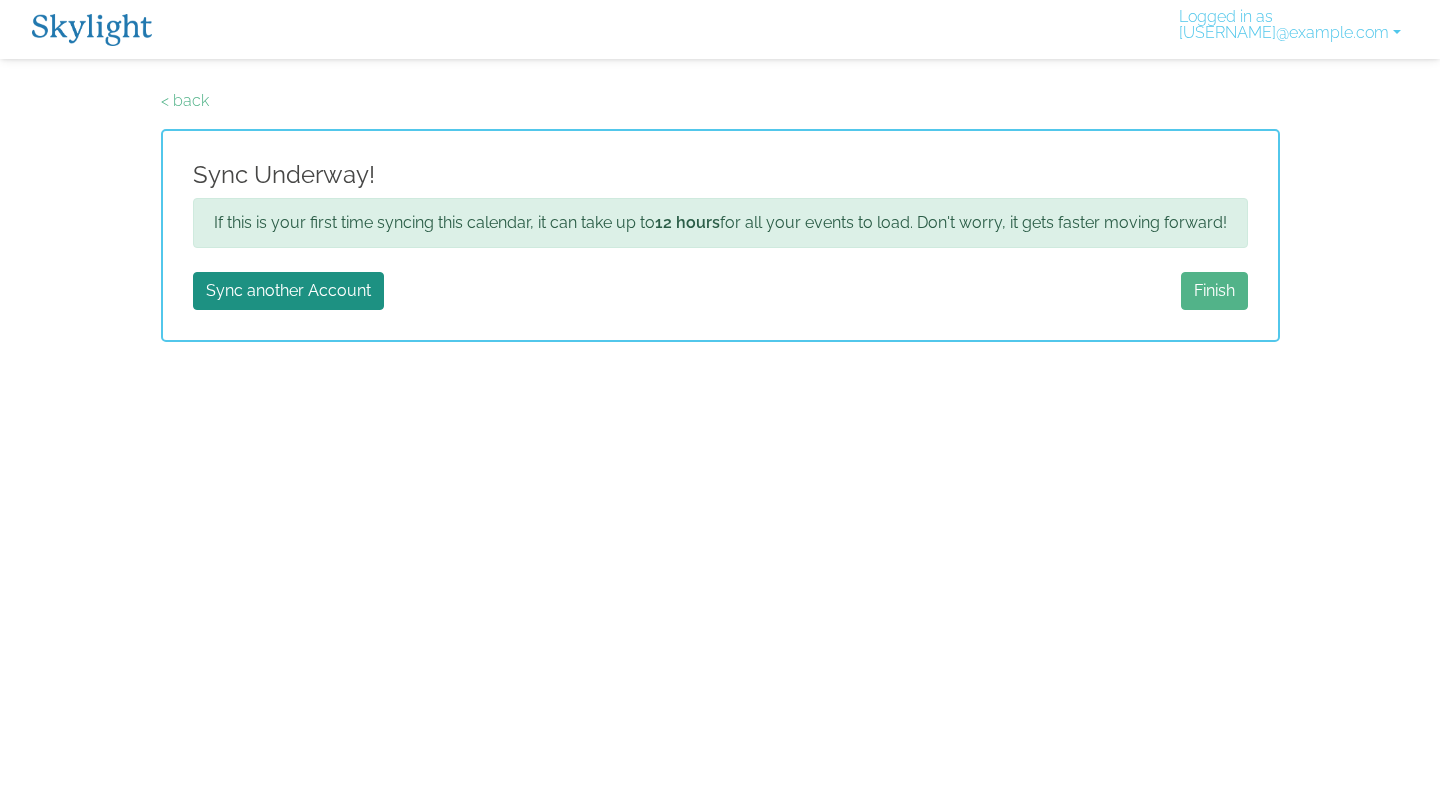 click on "Finish" at bounding box center [1214, 291] 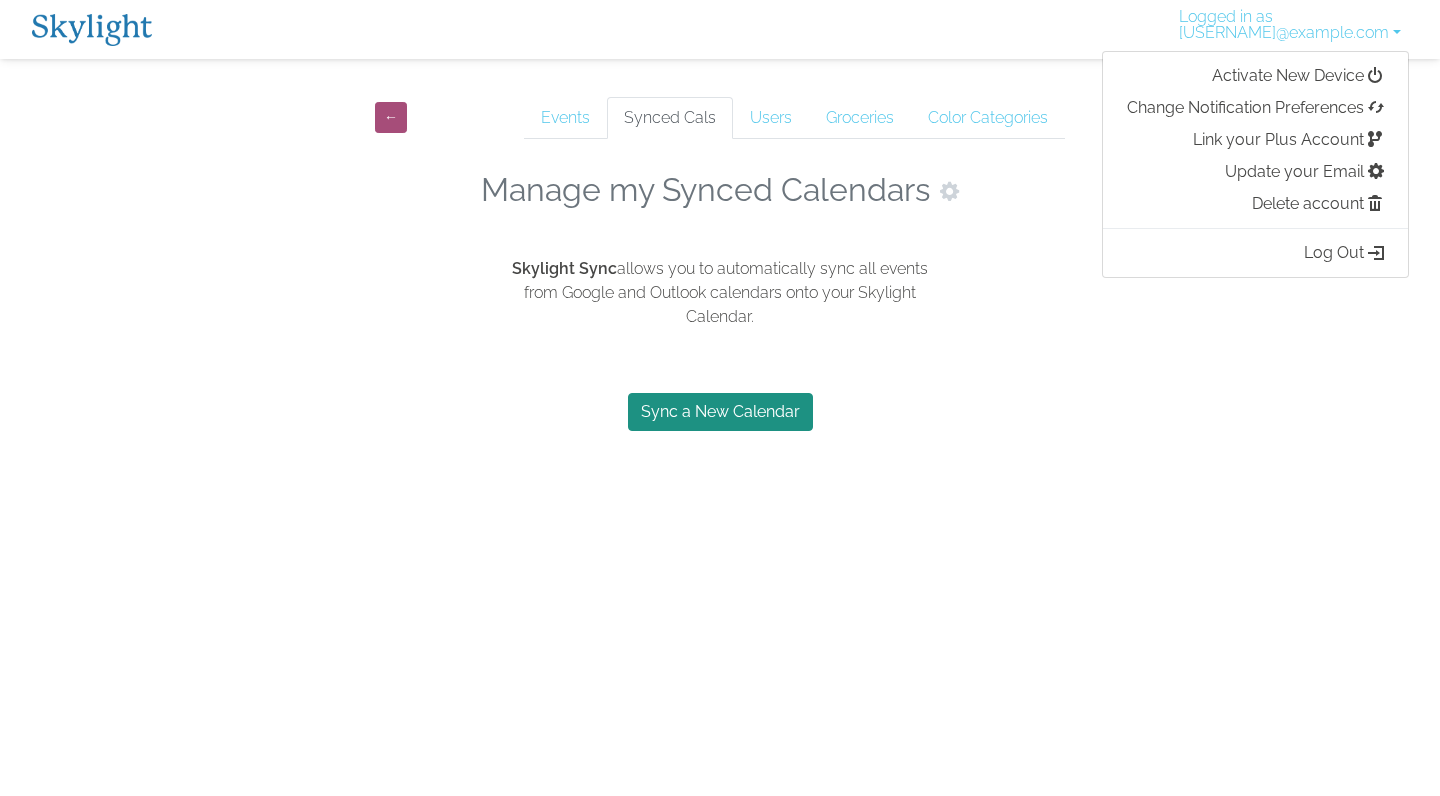 scroll, scrollTop: 0, scrollLeft: 0, axis: both 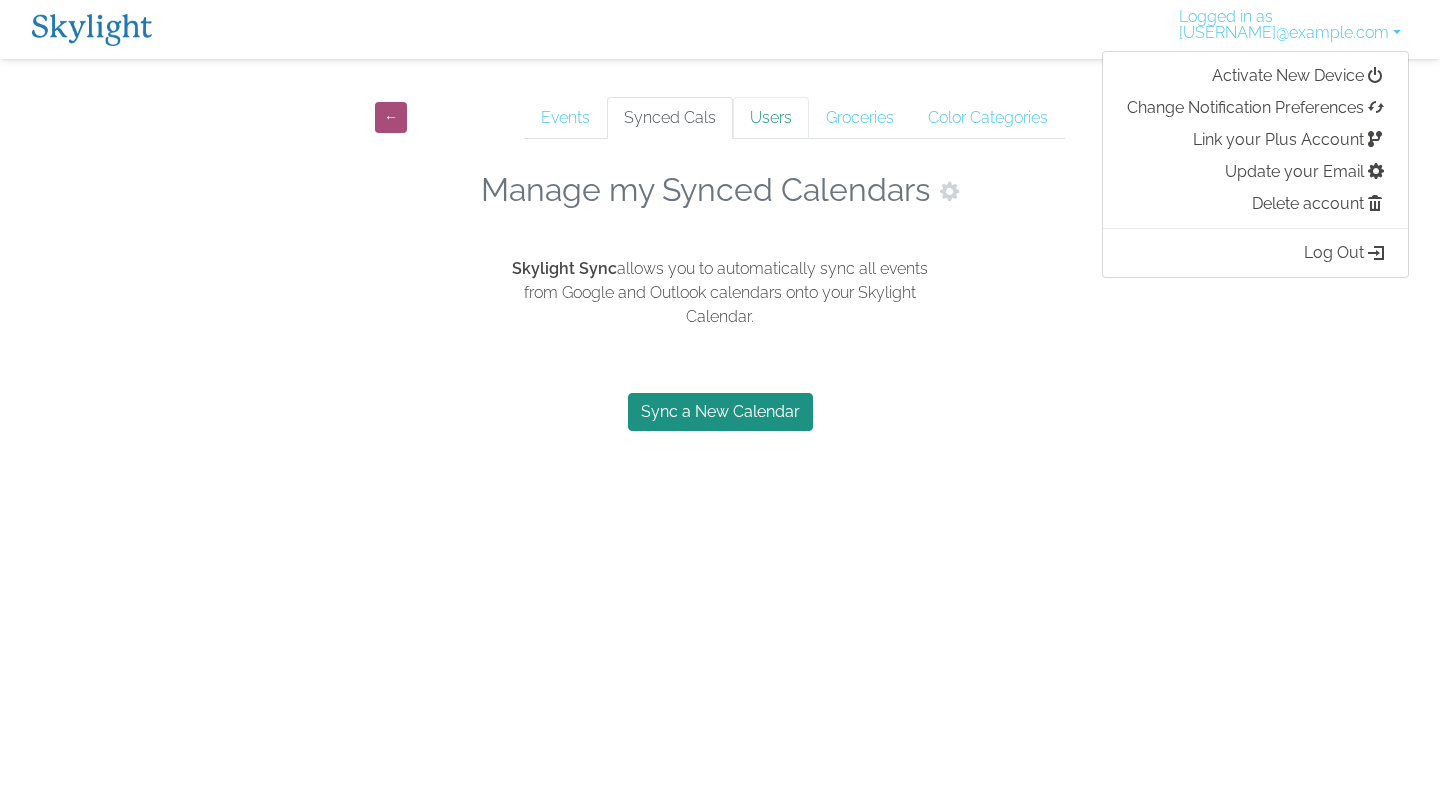 click on "Users" at bounding box center [771, 118] 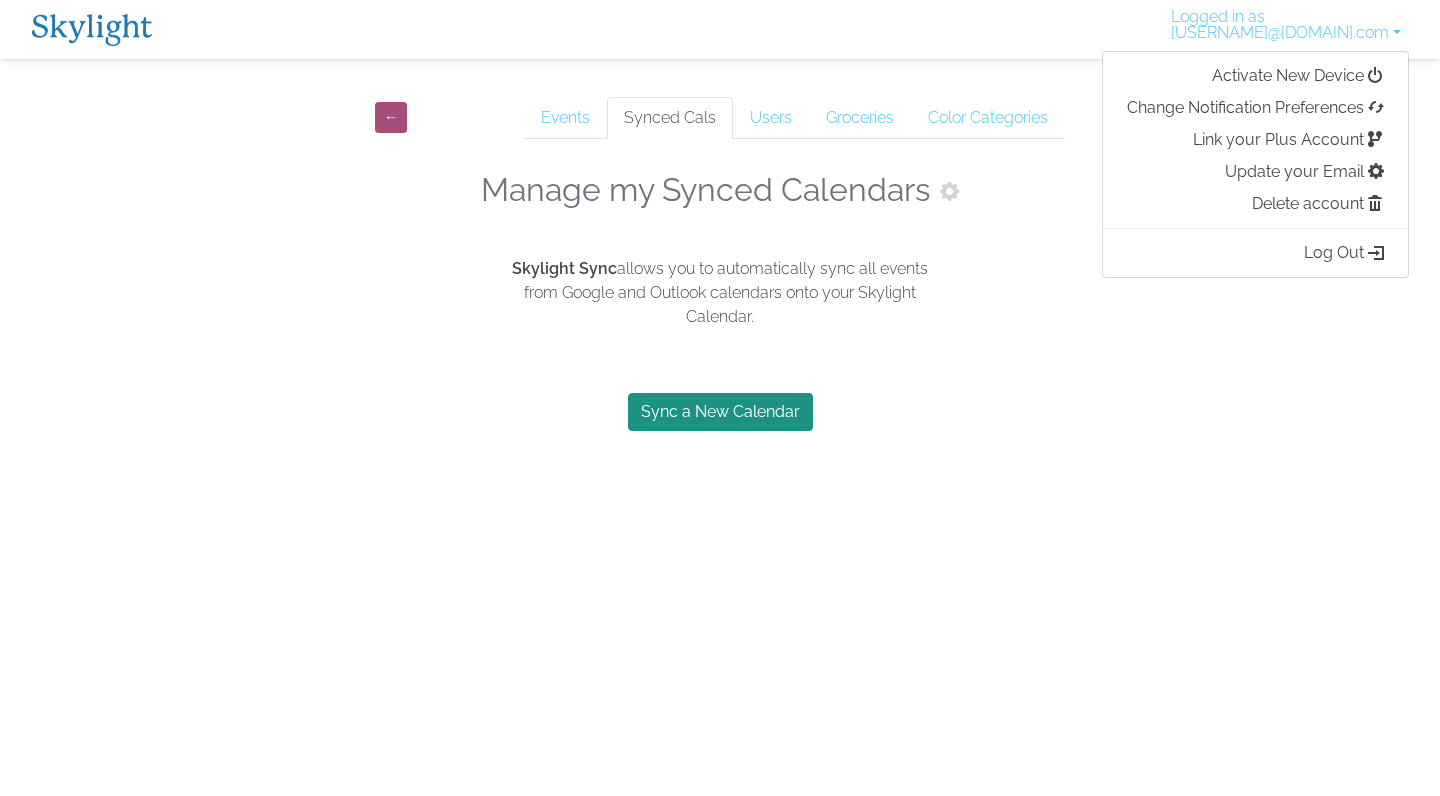 scroll, scrollTop: 0, scrollLeft: 0, axis: both 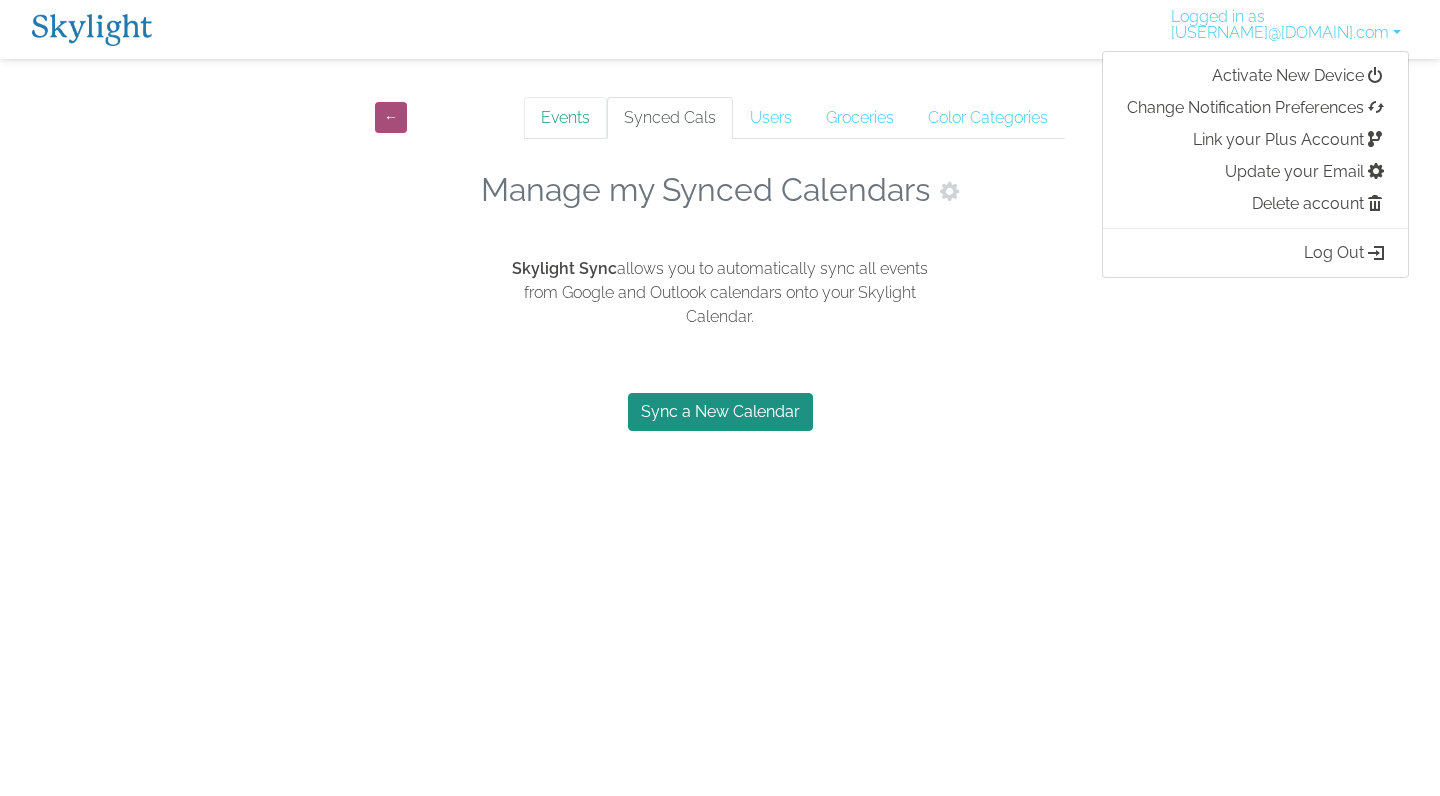 click on "Events" at bounding box center [565, 118] 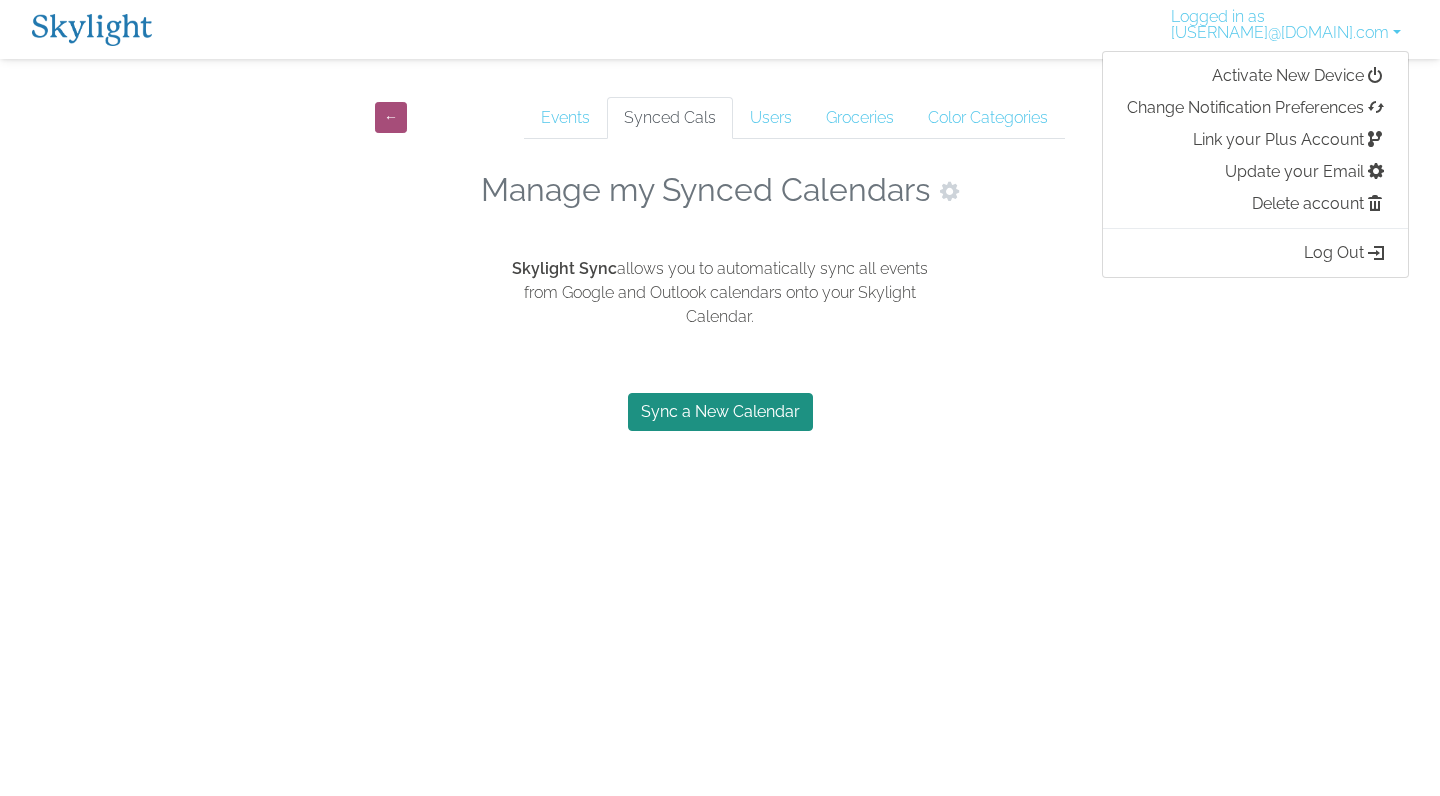 scroll, scrollTop: 0, scrollLeft: 0, axis: both 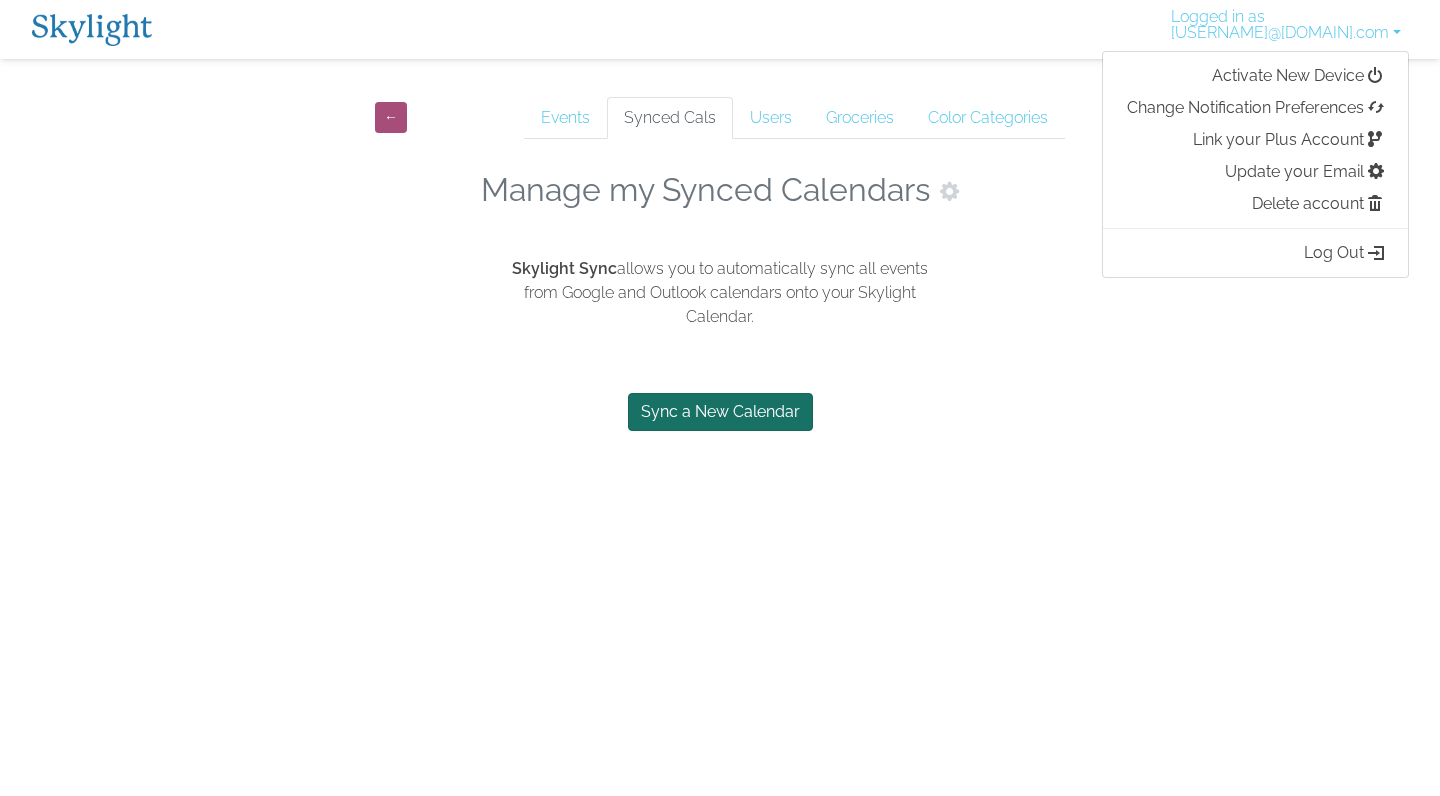 click on "Sync a New Calendar" at bounding box center [720, 412] 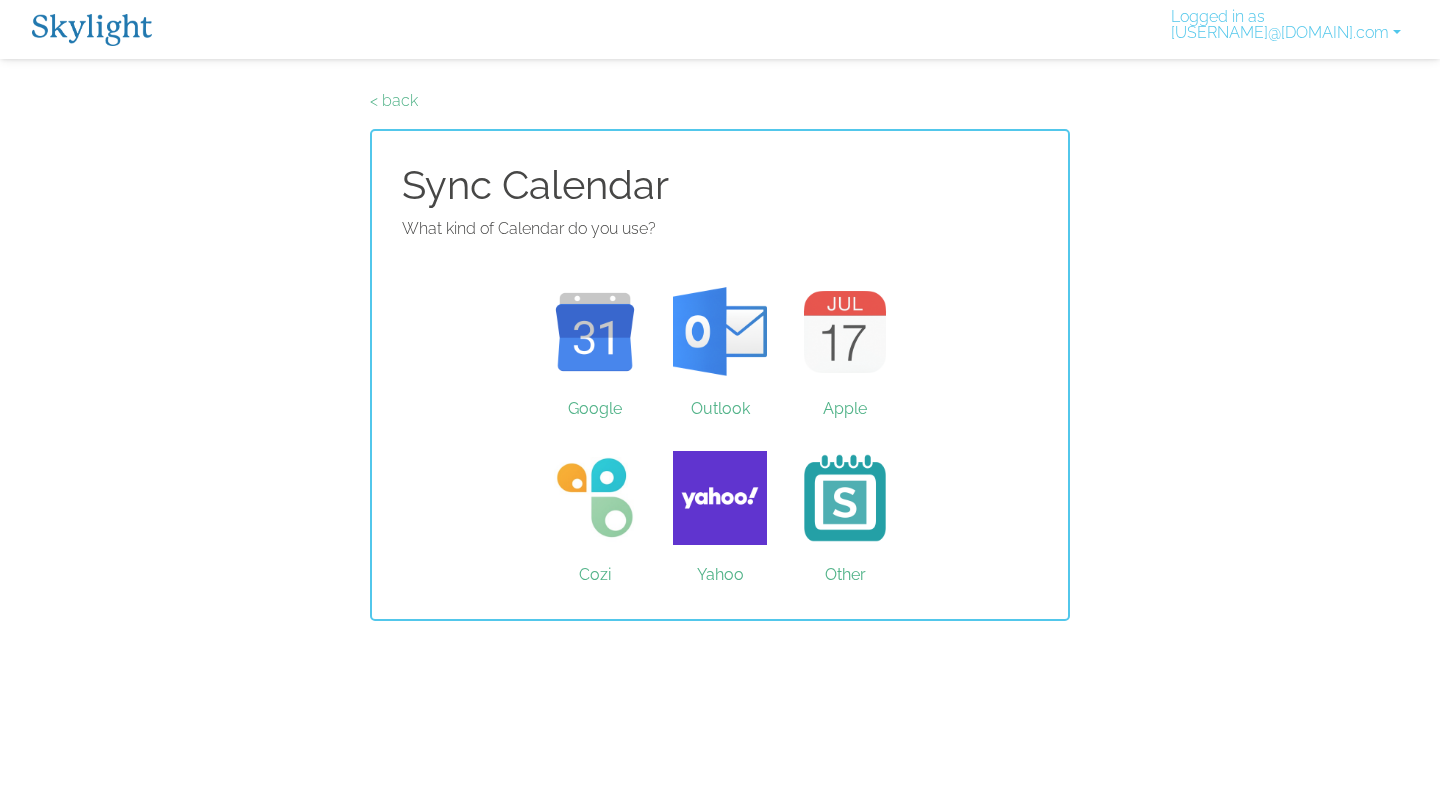 scroll, scrollTop: 0, scrollLeft: 0, axis: both 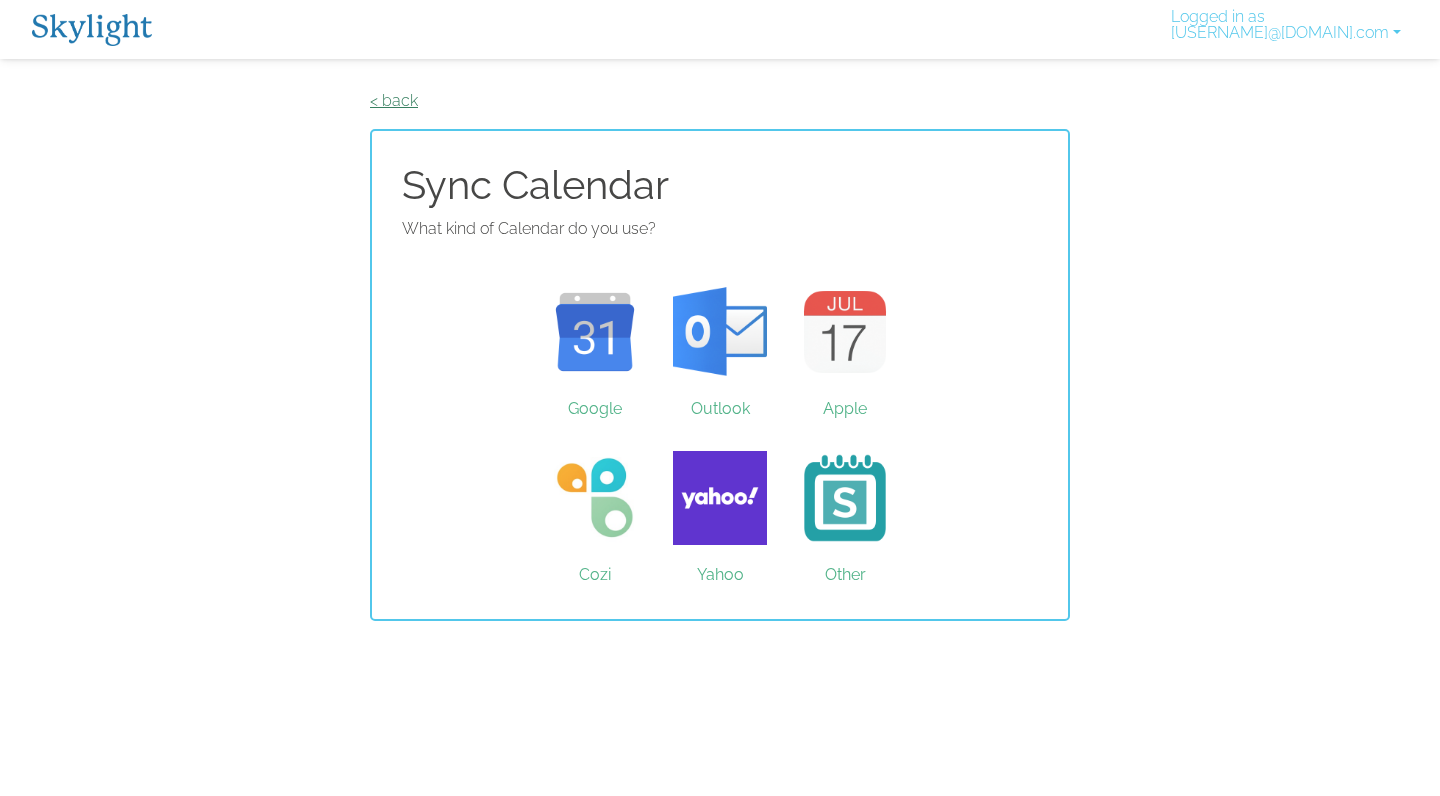 click on "< back" at bounding box center [394, 100] 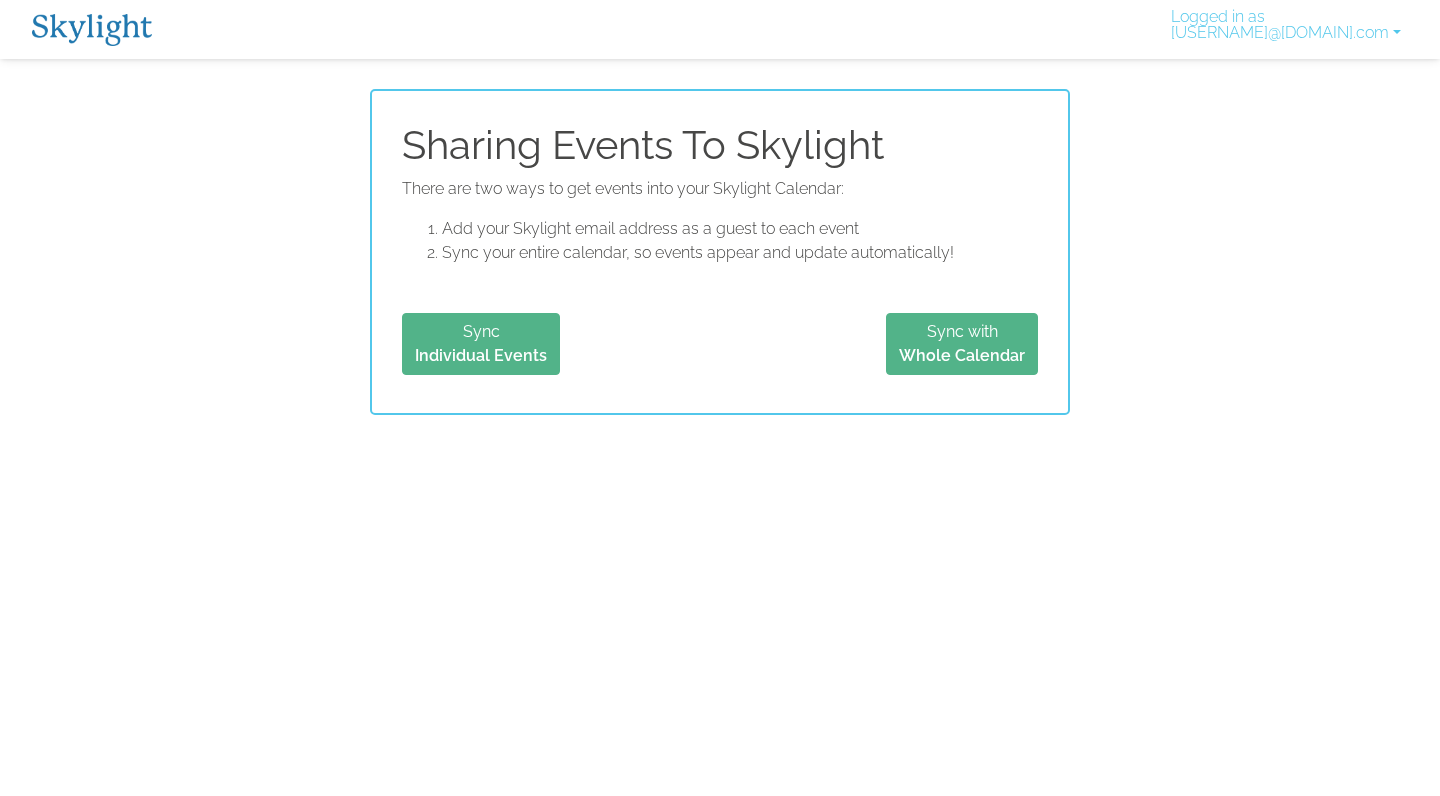click on "Sync  Individual Events" at bounding box center (481, 344) 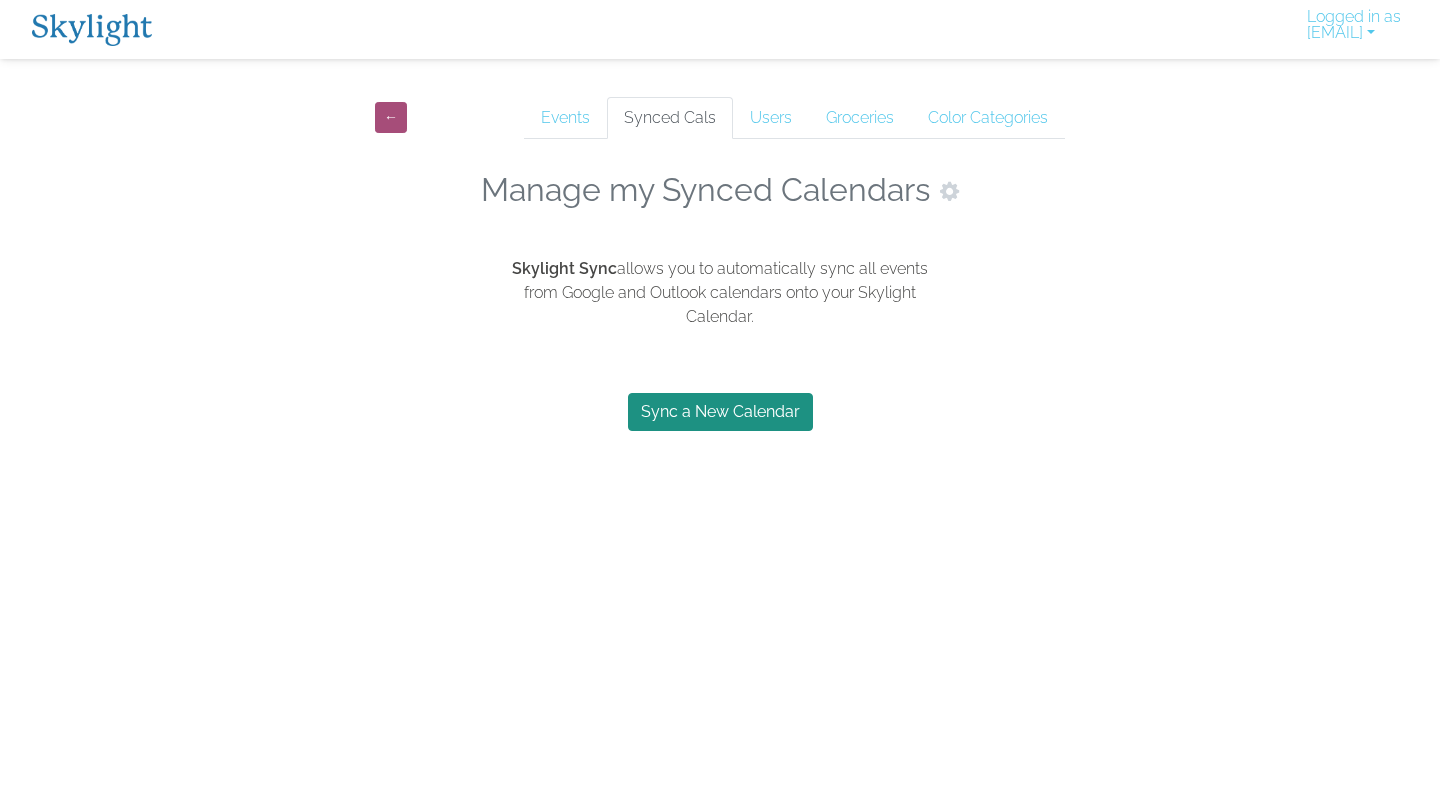 scroll, scrollTop: 0, scrollLeft: 0, axis: both 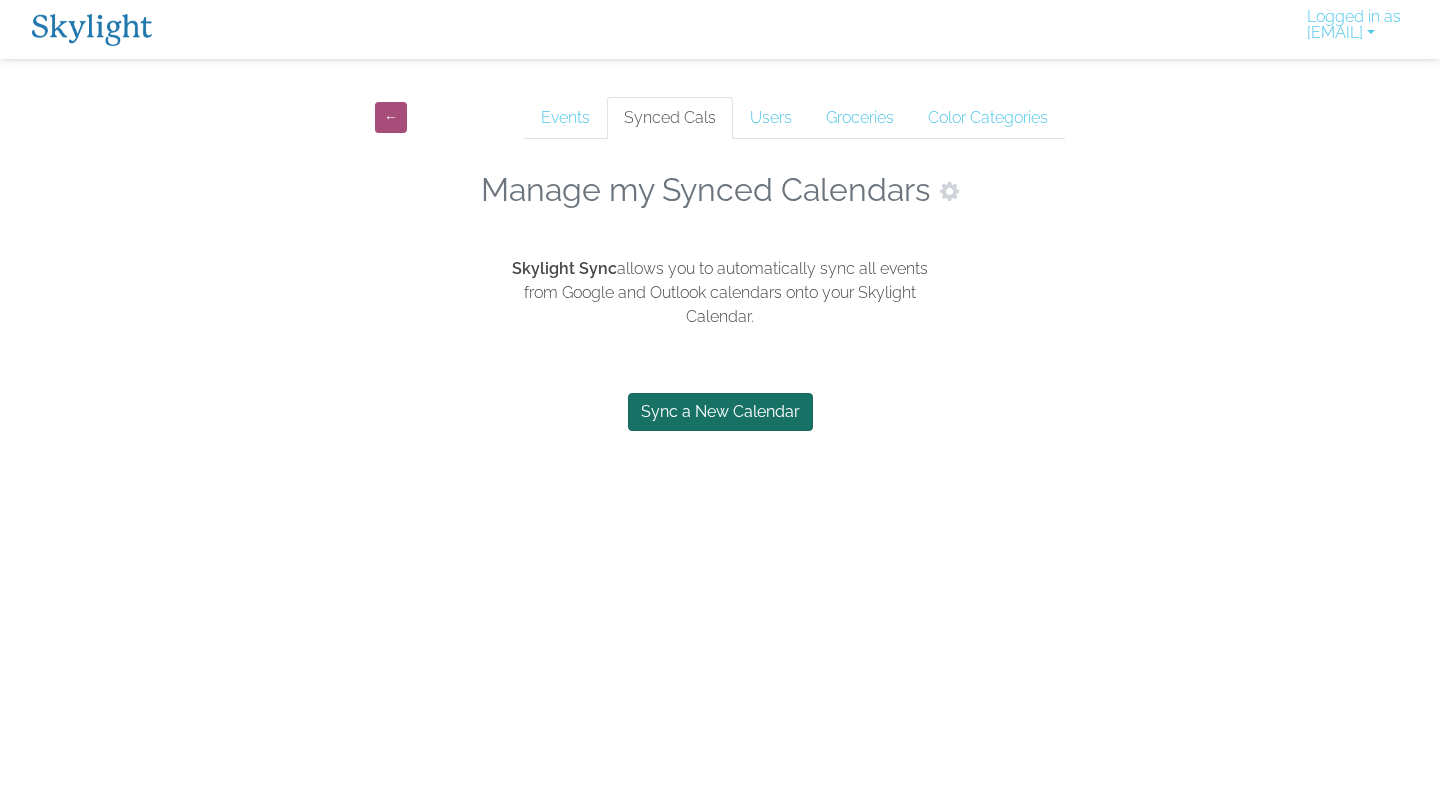 click on "Sync a New Calendar" at bounding box center (720, 412) 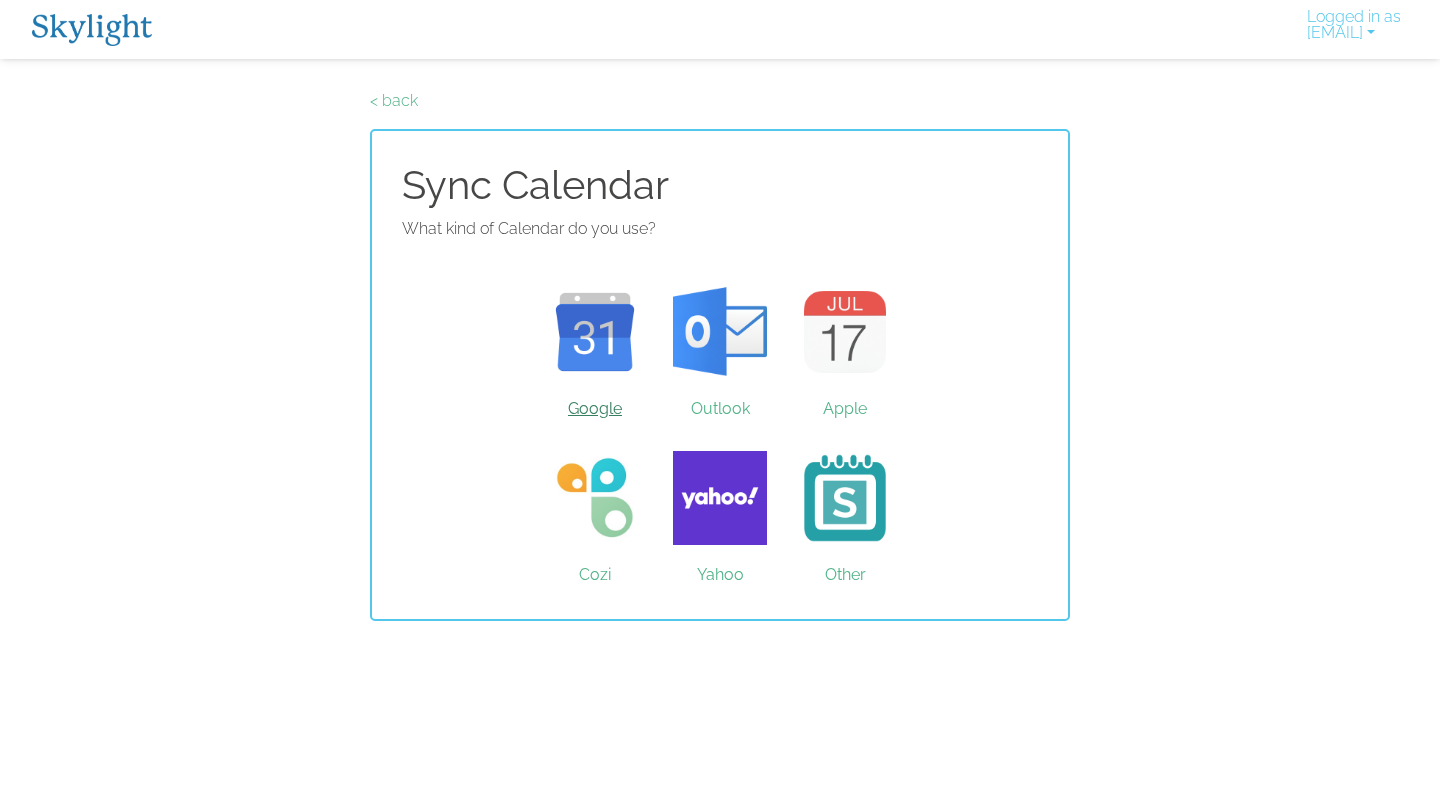 scroll, scrollTop: 0, scrollLeft: 0, axis: both 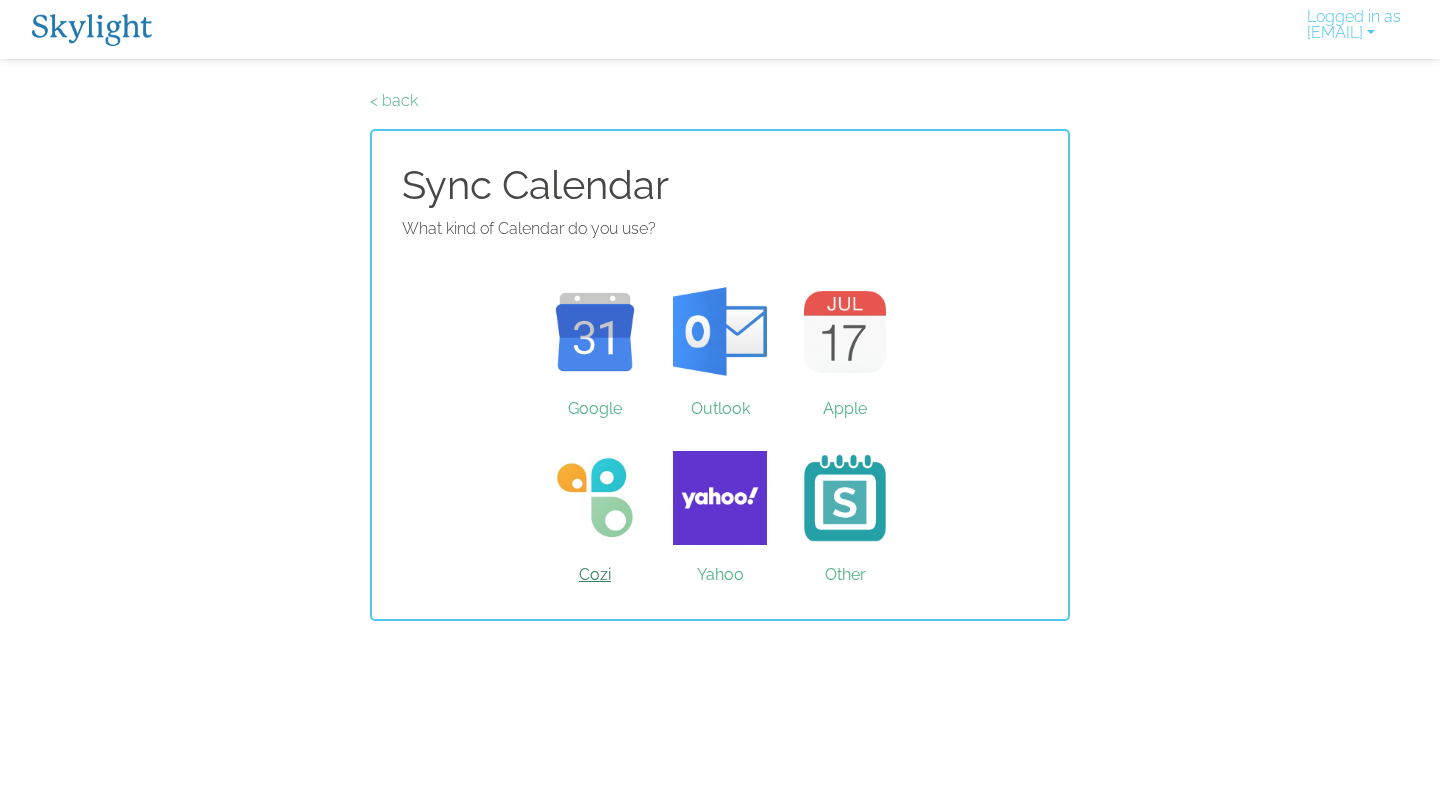 click on "Cozi" at bounding box center [595, 498] 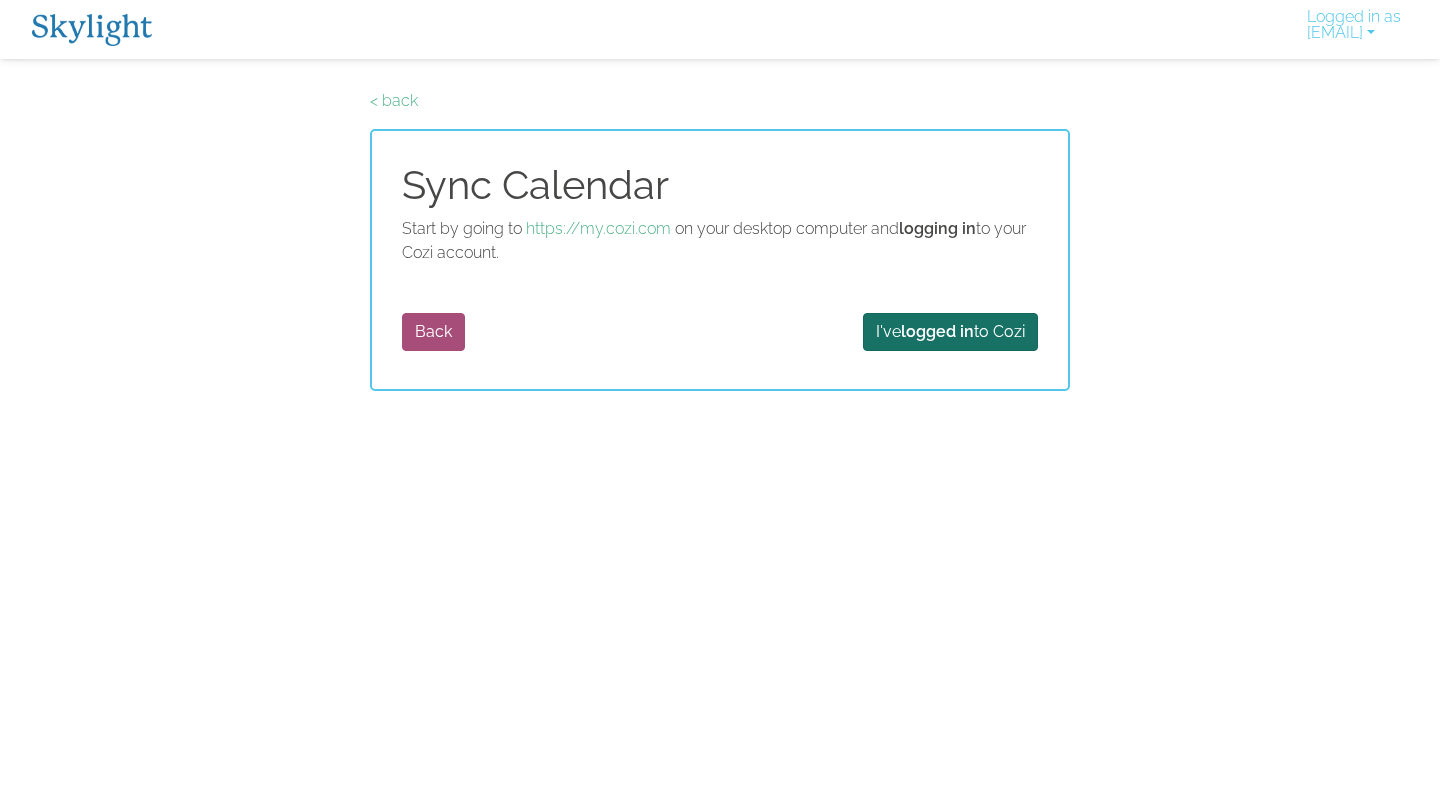 click on "I've  logged in  to Cozi" at bounding box center (950, 332) 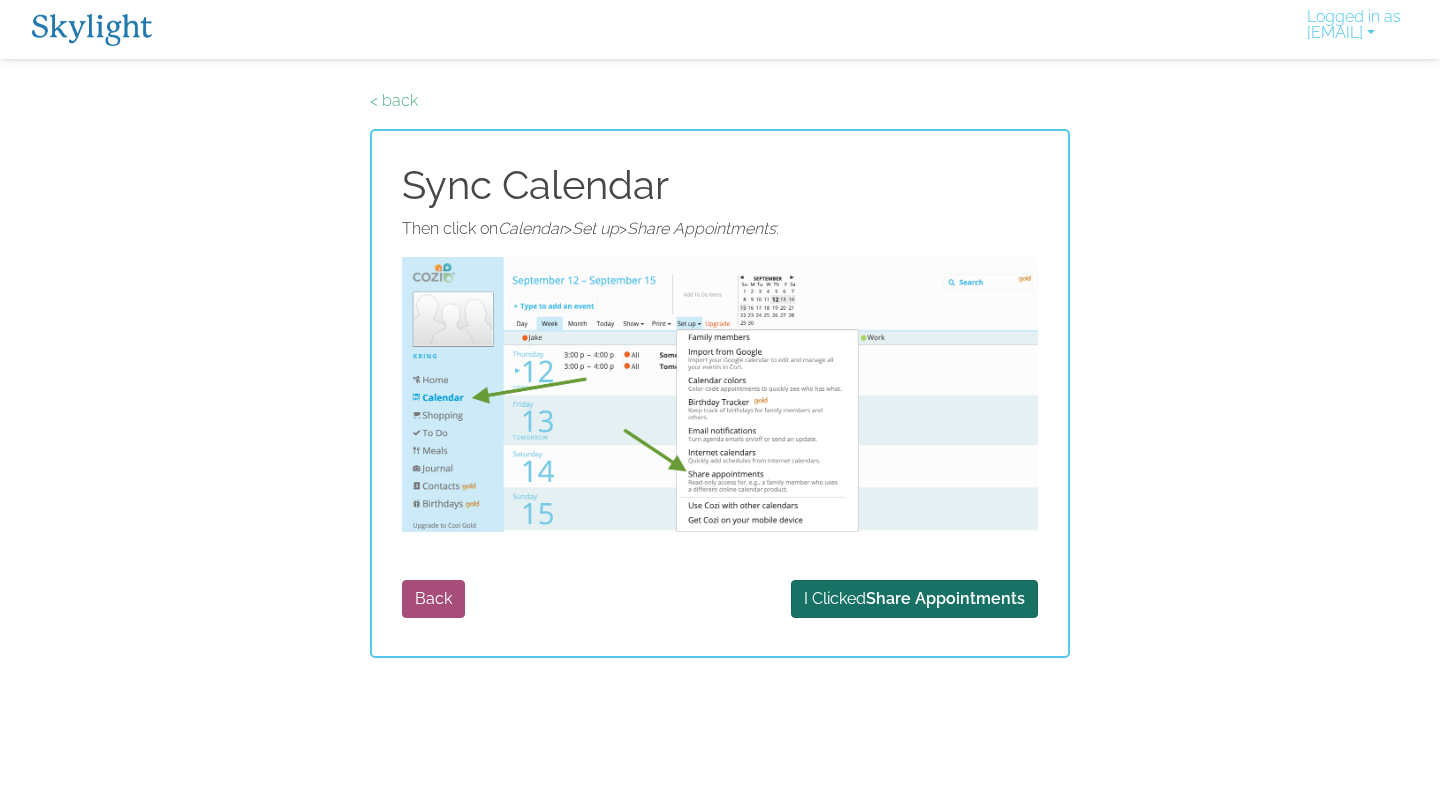 click on "I Clicked  Share Appointments" at bounding box center (914, 599) 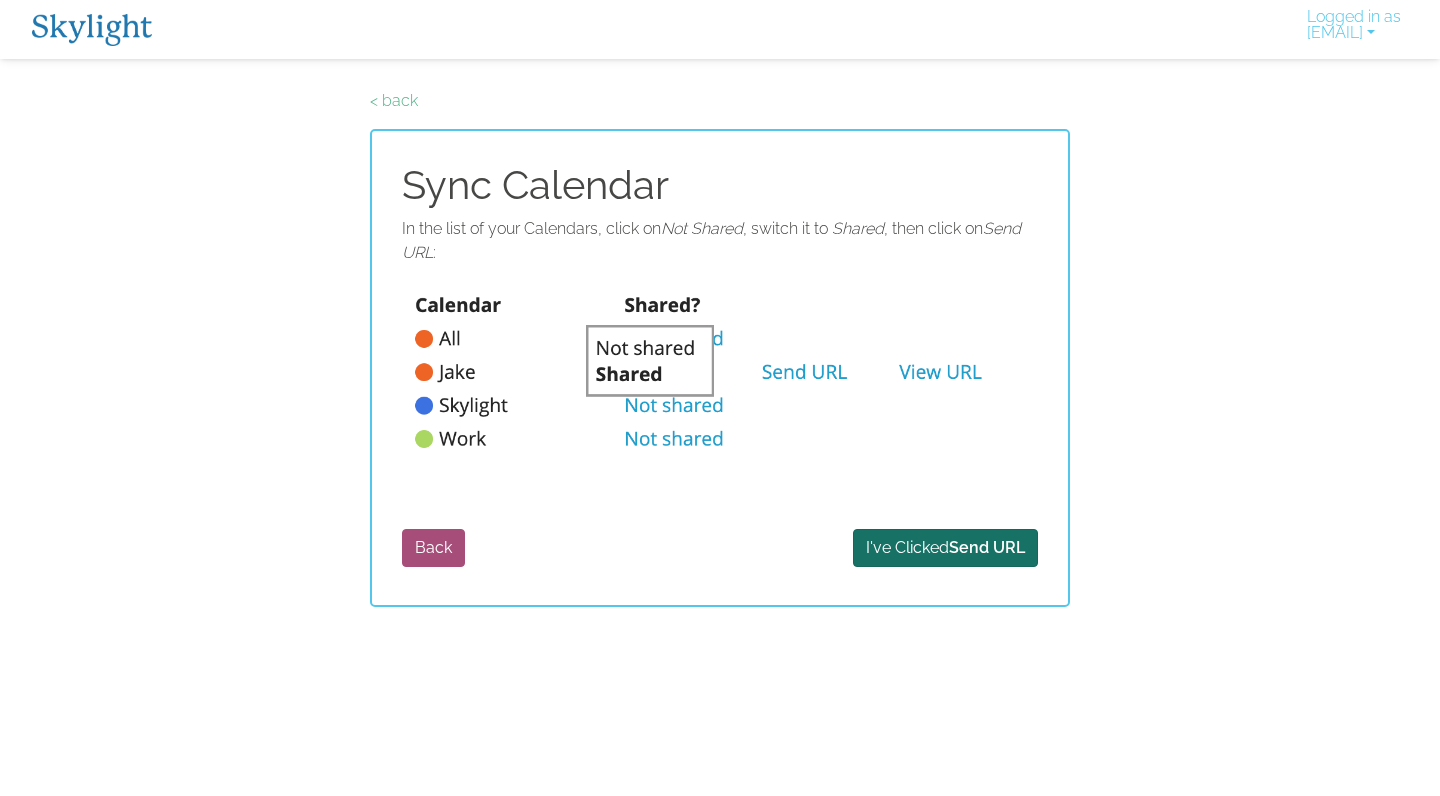 click on "Send URL" at bounding box center (987, 547) 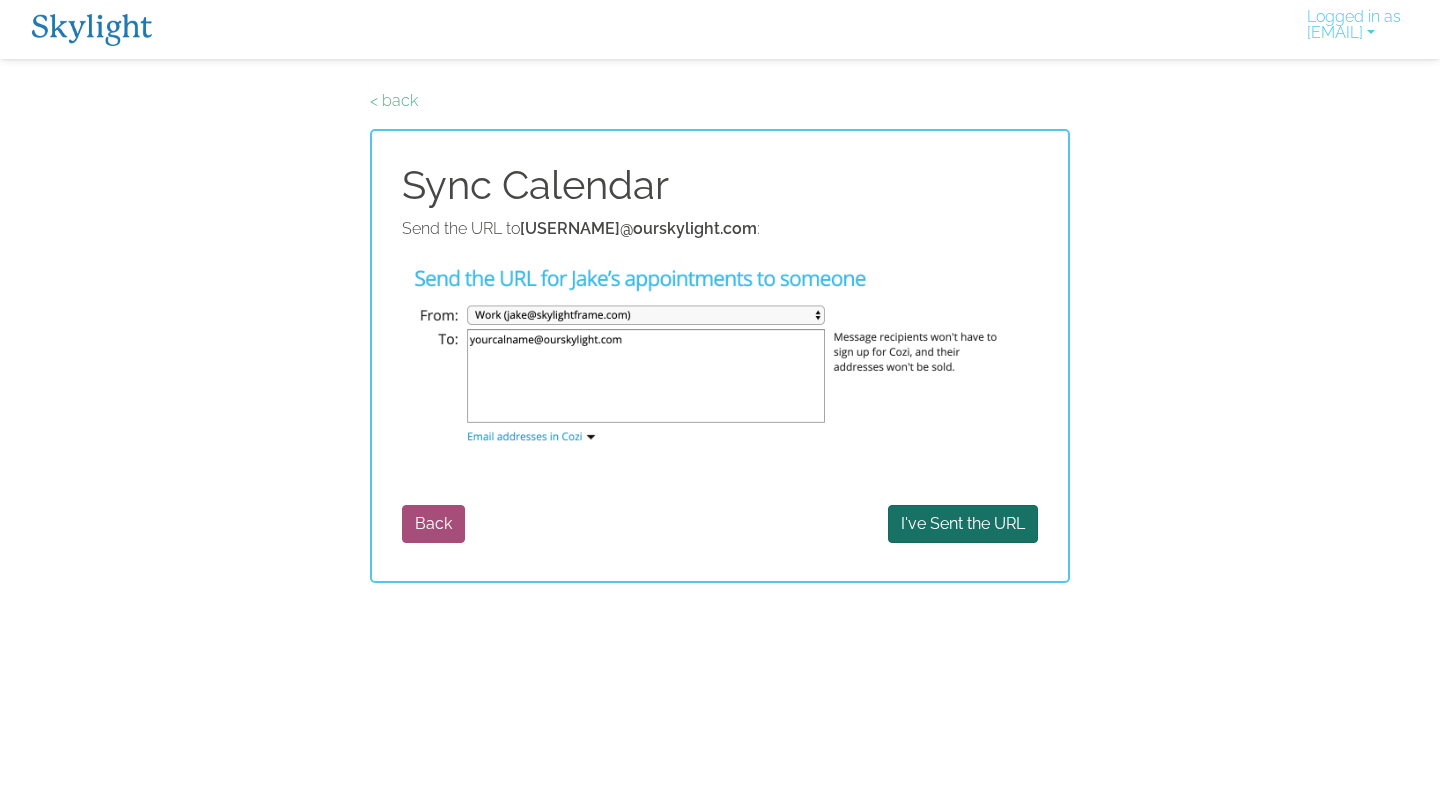 click at bounding box center [720, 357] 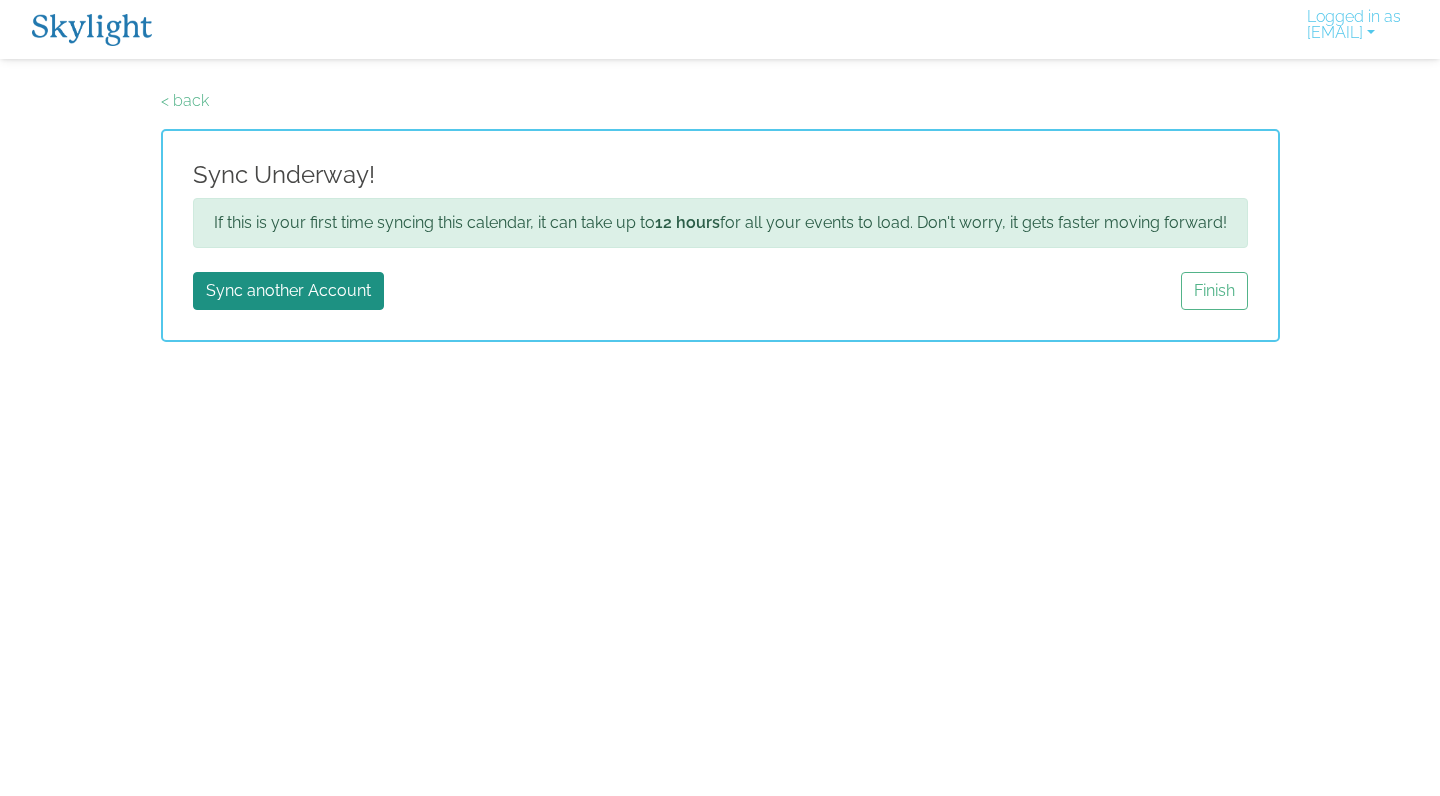 scroll, scrollTop: 0, scrollLeft: 0, axis: both 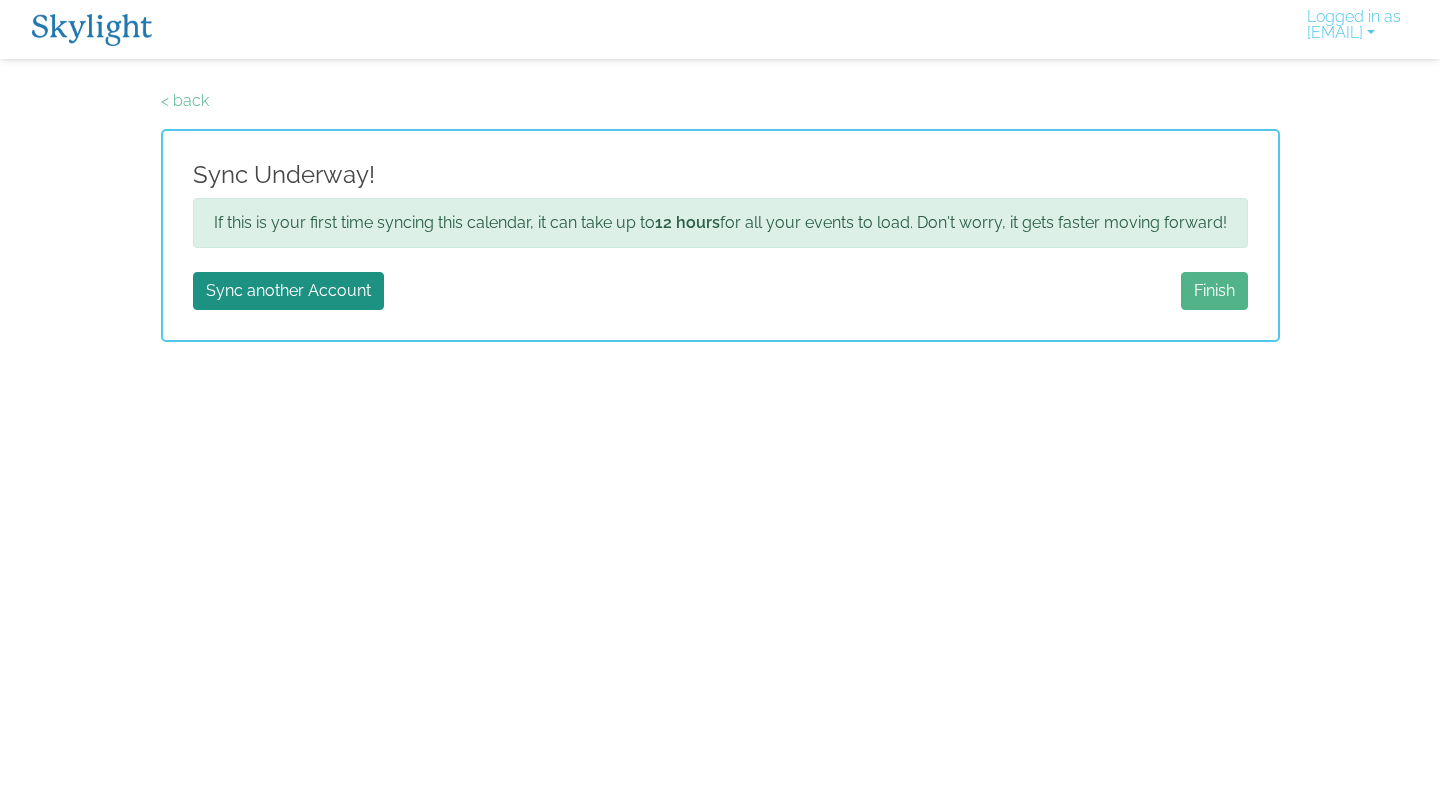 click on "Finish" at bounding box center [1214, 291] 